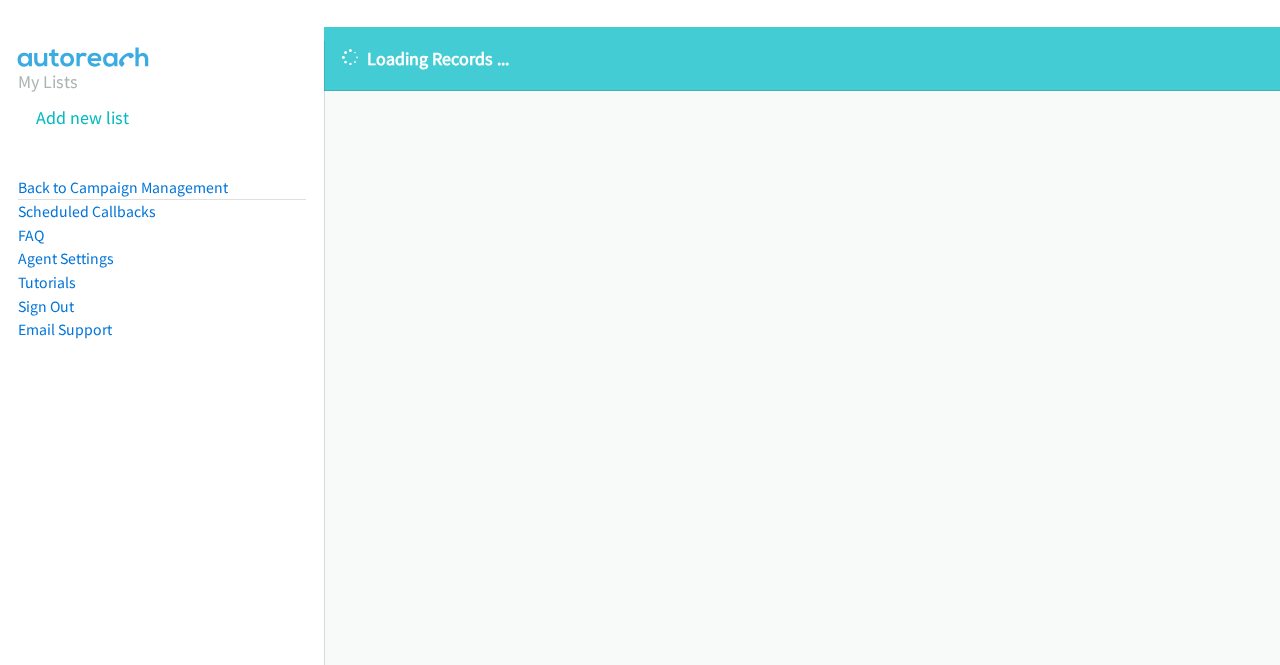 scroll, scrollTop: 0, scrollLeft: 0, axis: both 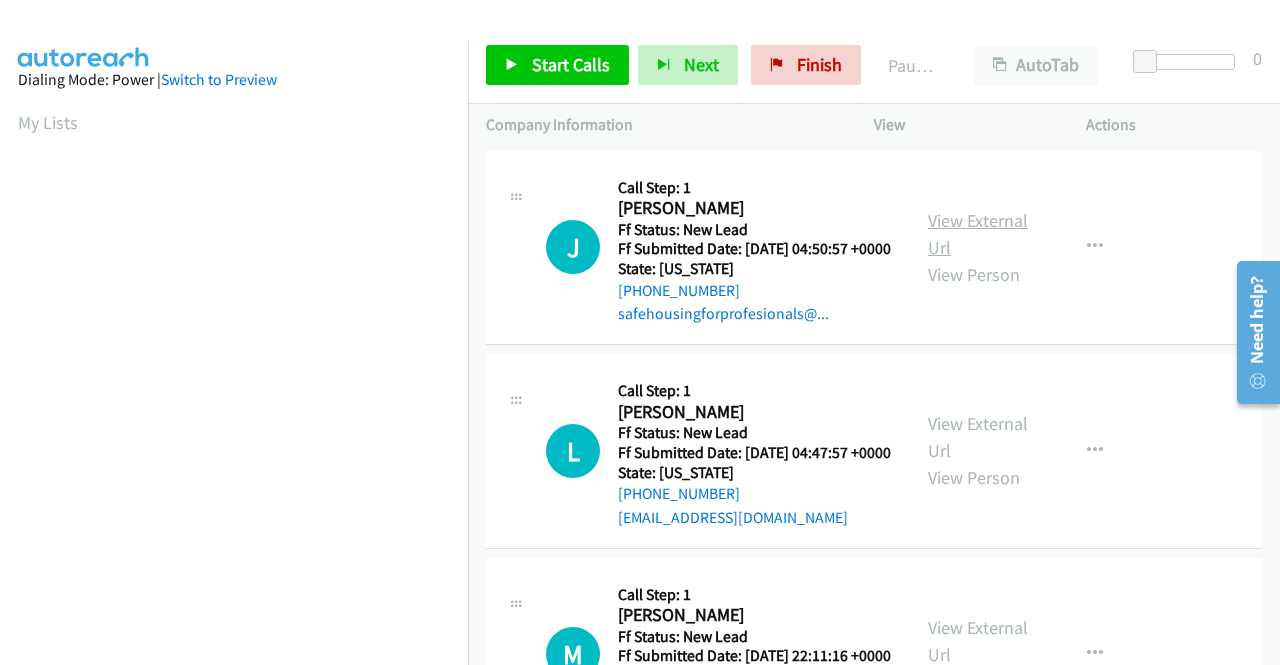 click on "View External Url" at bounding box center (978, 234) 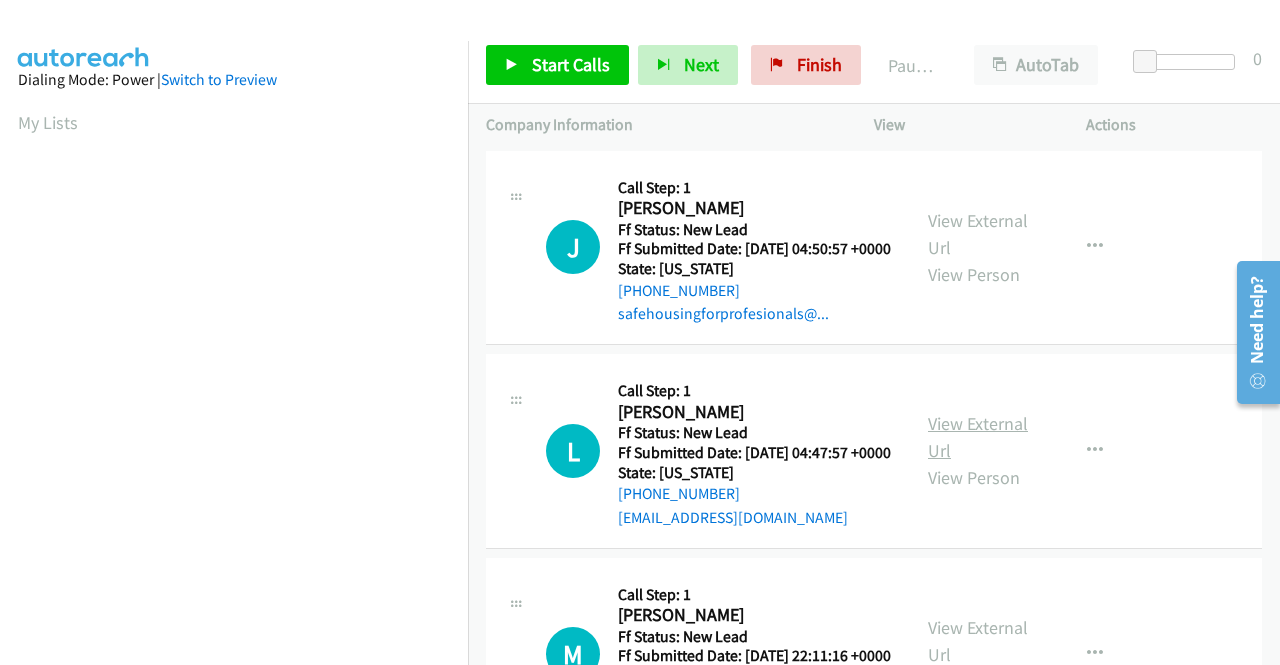 click on "View External Url" at bounding box center [978, 437] 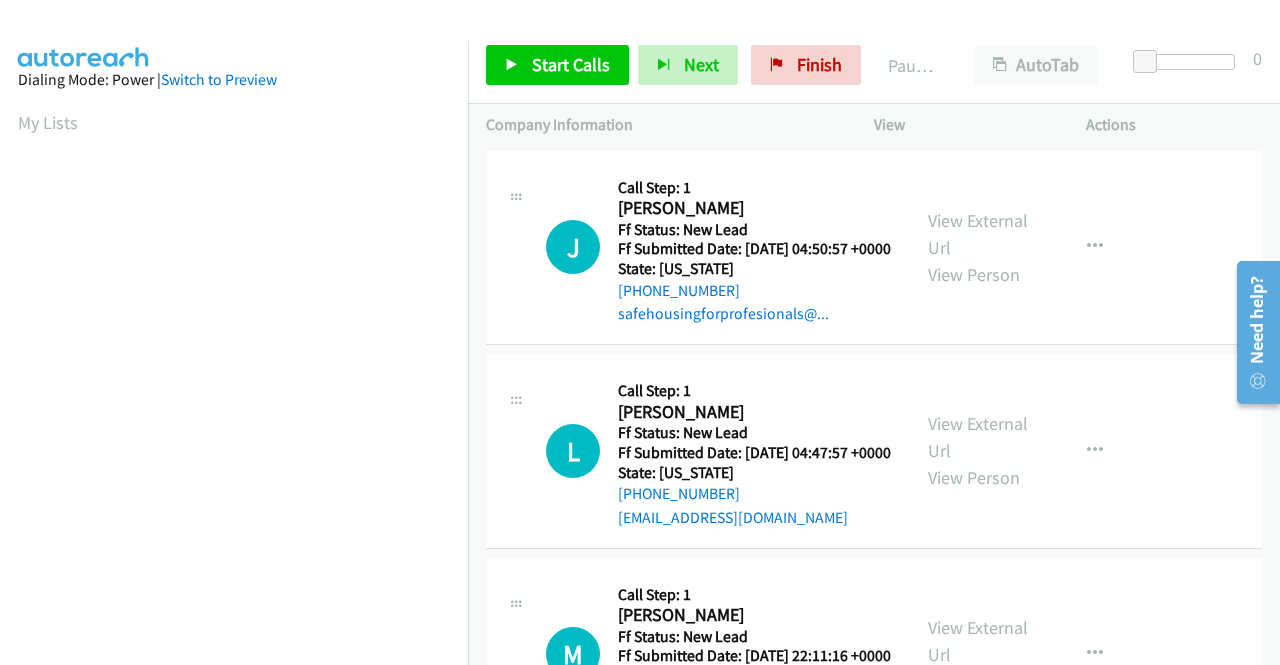 scroll, scrollTop: 100, scrollLeft: 0, axis: vertical 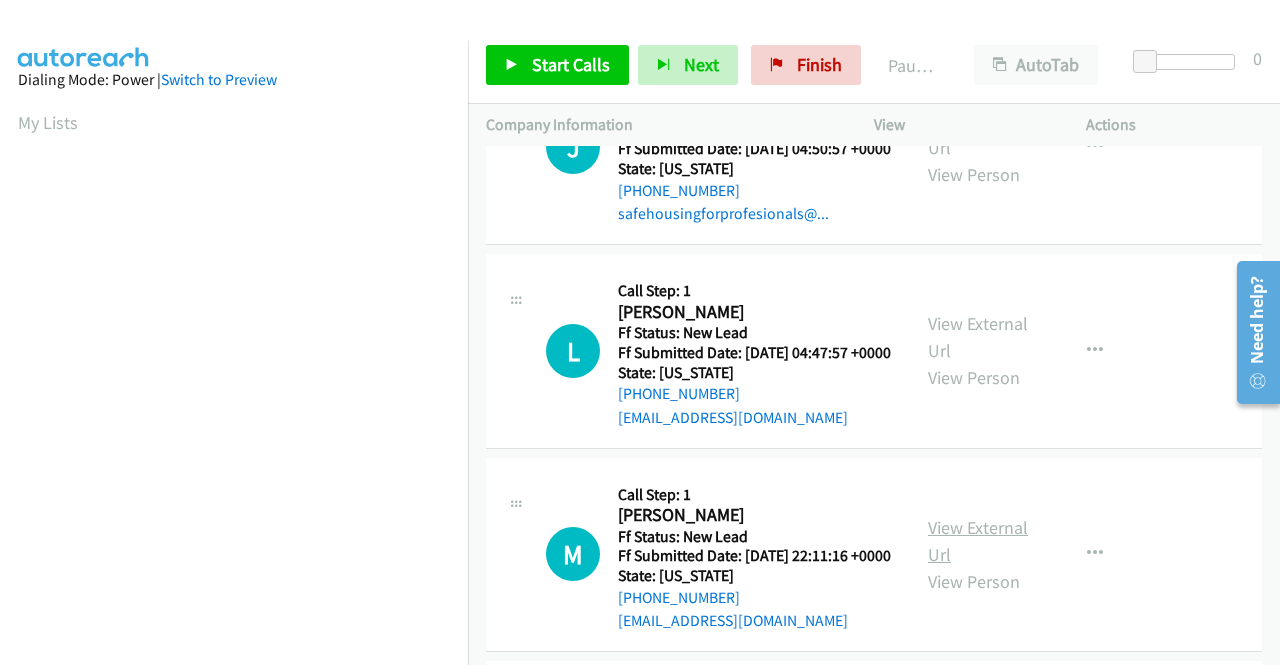 click on "View External Url" at bounding box center (978, 541) 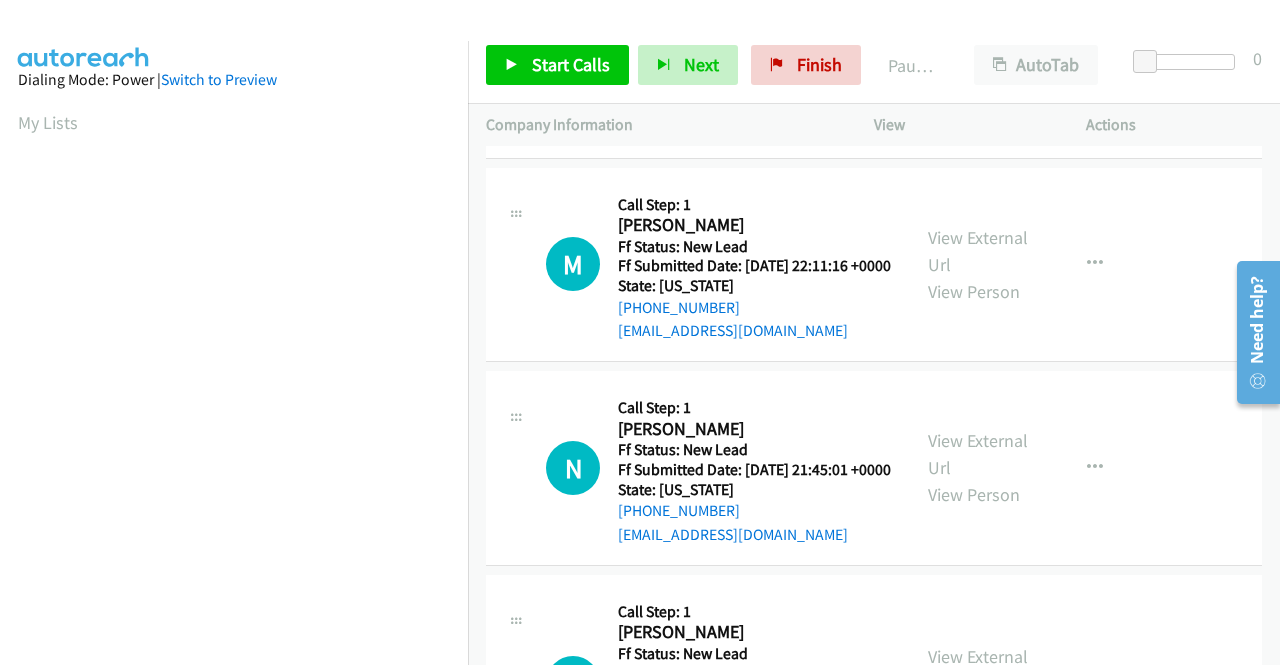scroll, scrollTop: 400, scrollLeft: 0, axis: vertical 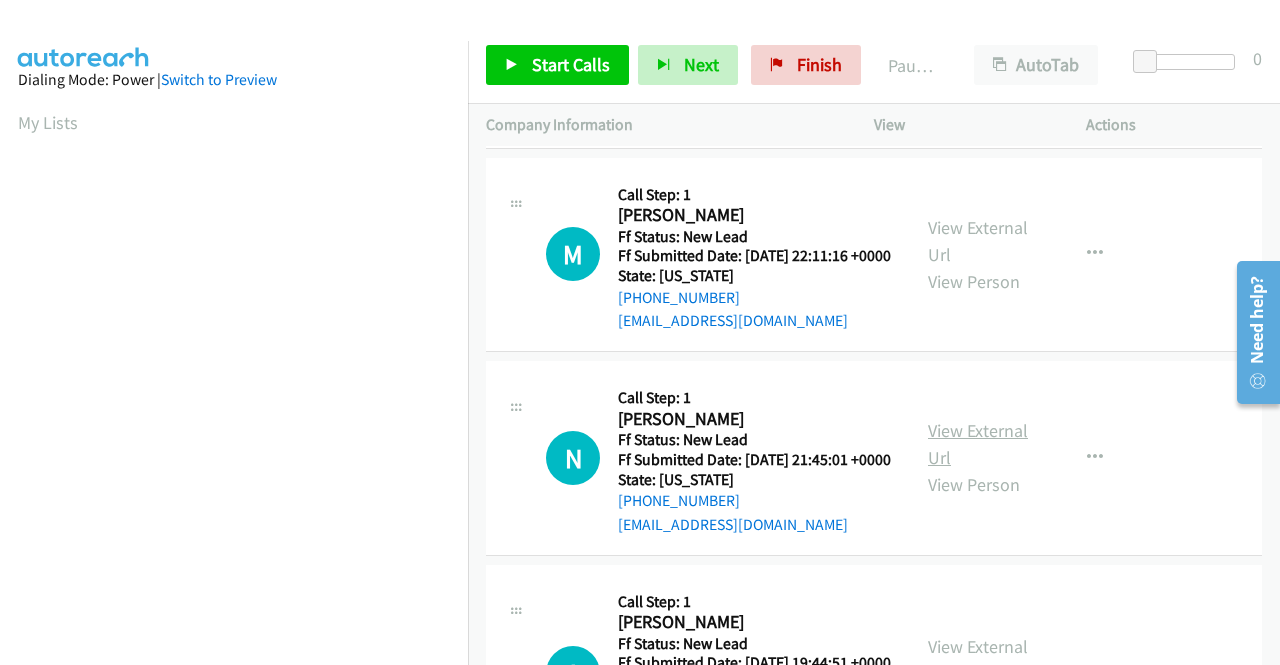 click on "View External Url" at bounding box center [978, 444] 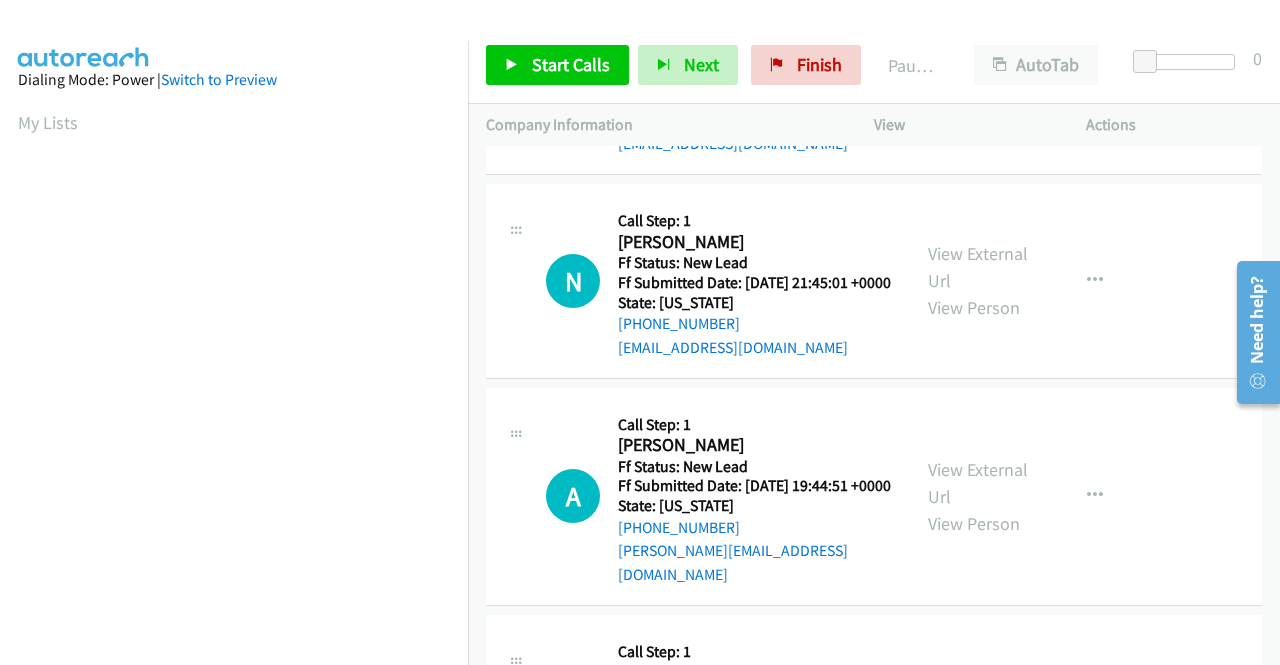 scroll, scrollTop: 700, scrollLeft: 0, axis: vertical 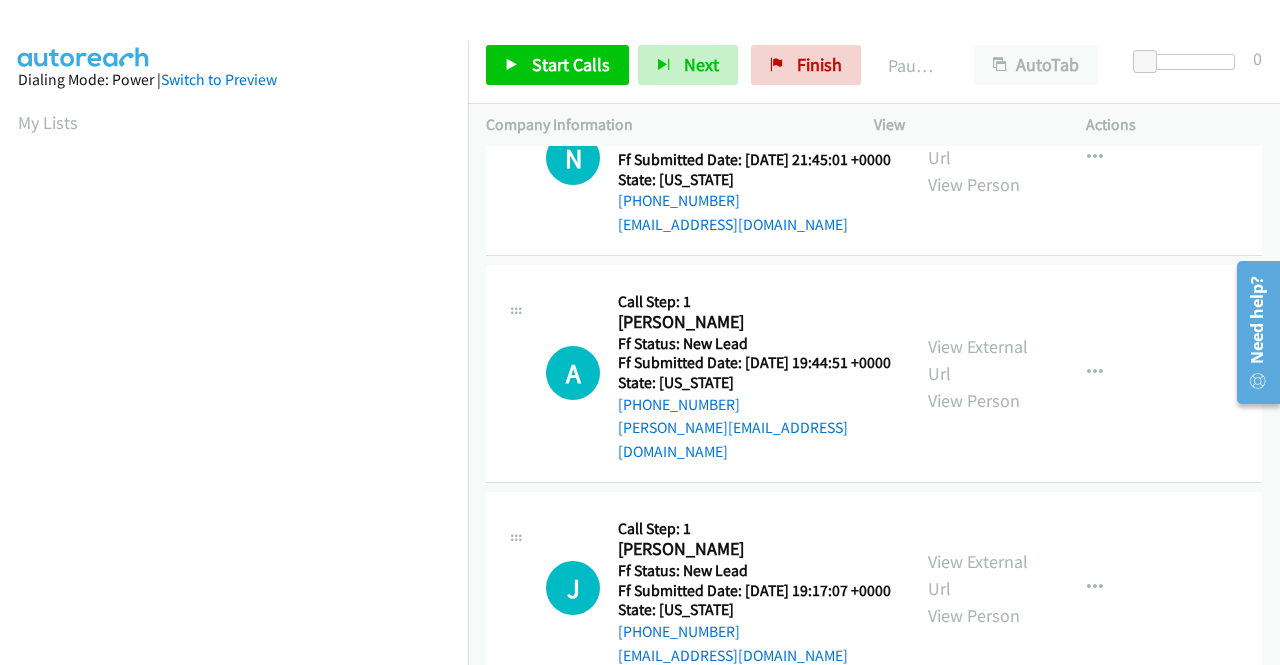 click on "View External Url
View Person" at bounding box center [980, 373] 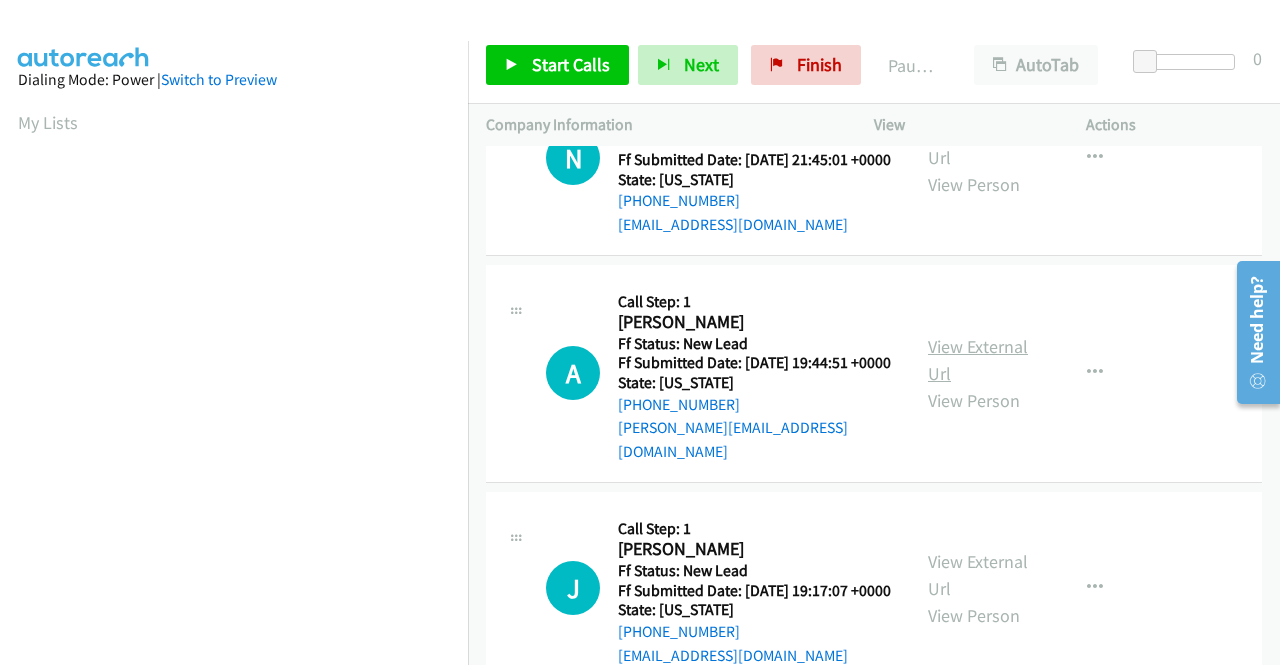 click on "View External Url" at bounding box center (978, 360) 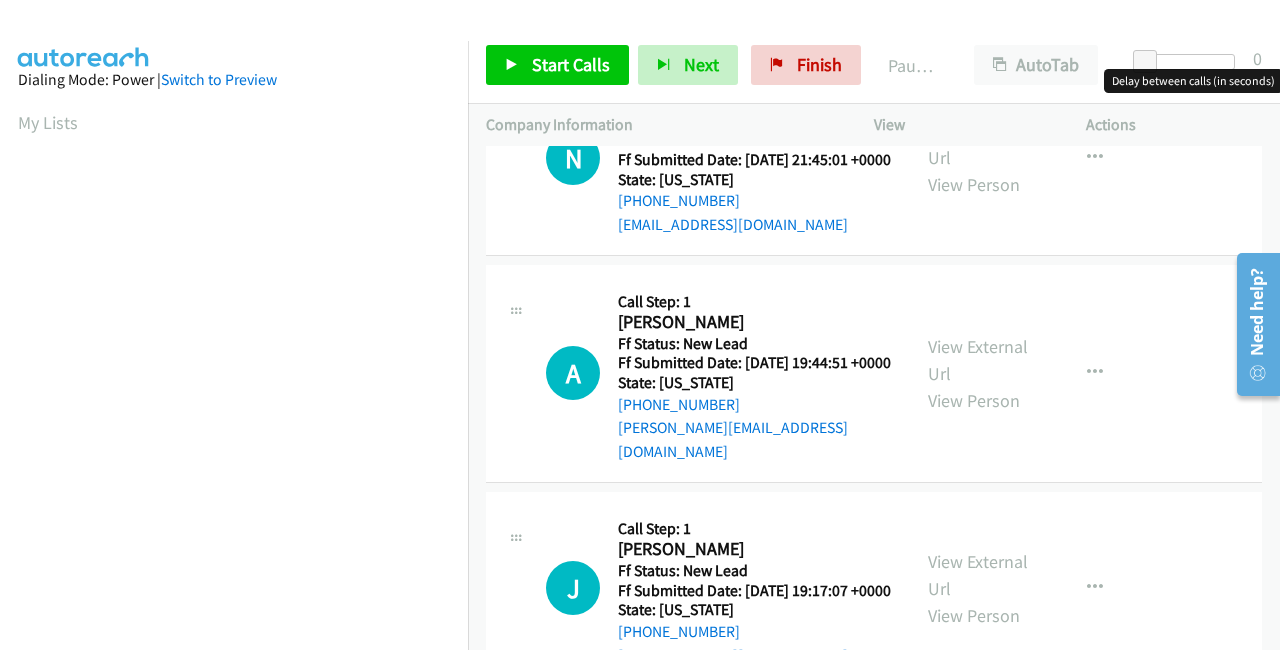 click at bounding box center (1189, 62) 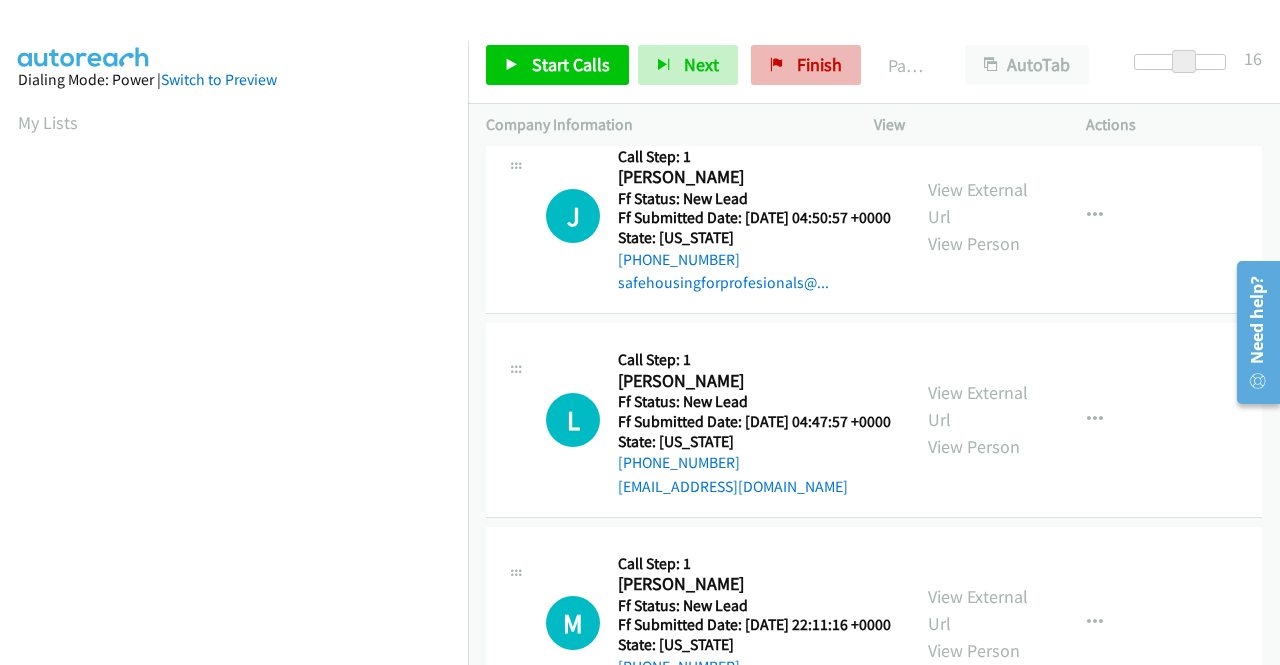scroll, scrollTop: 0, scrollLeft: 0, axis: both 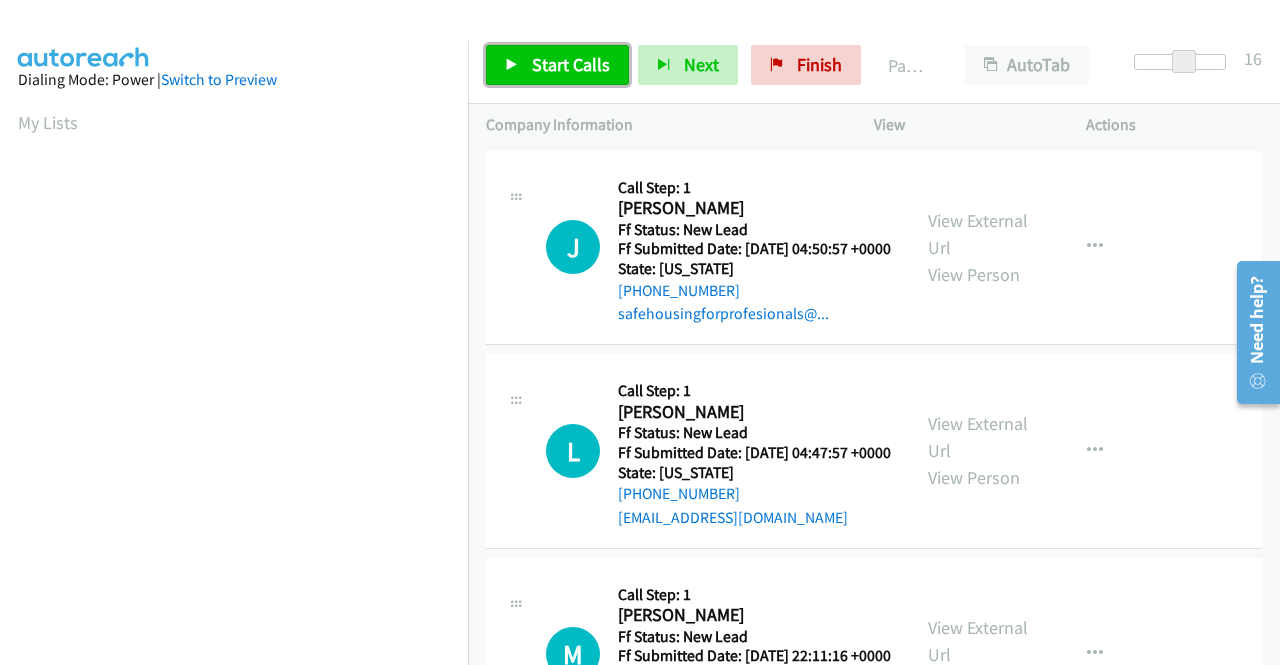 click on "Start Calls" at bounding box center [571, 64] 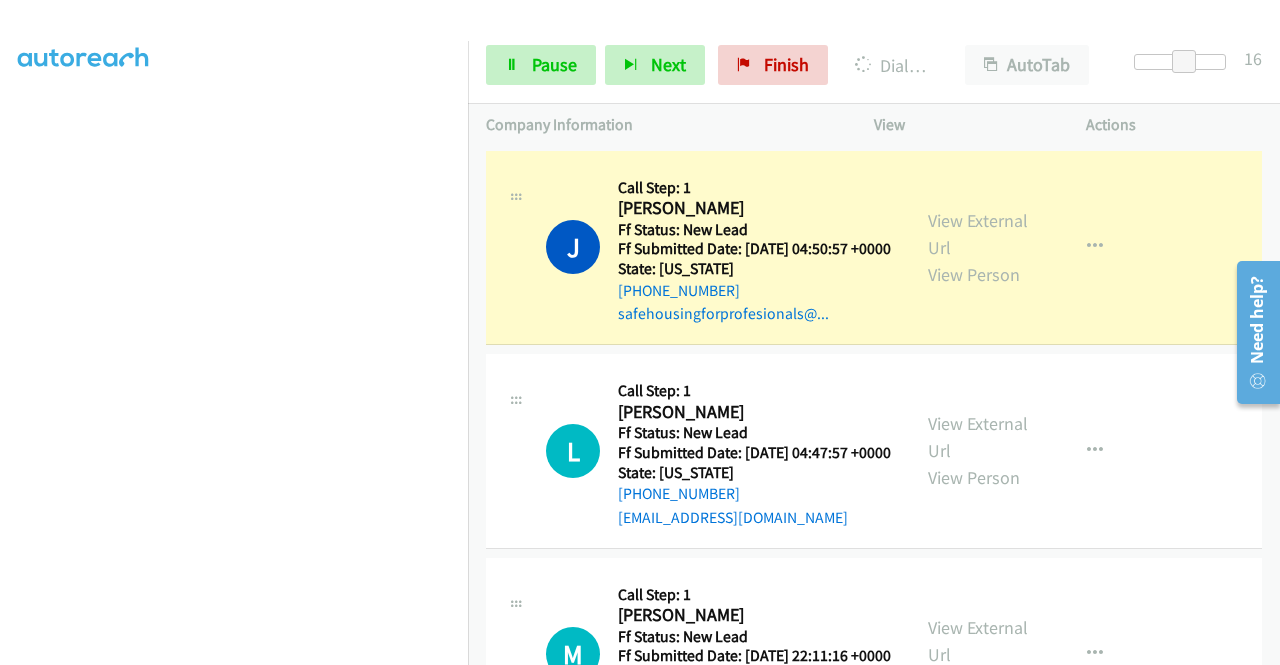 scroll, scrollTop: 456, scrollLeft: 0, axis: vertical 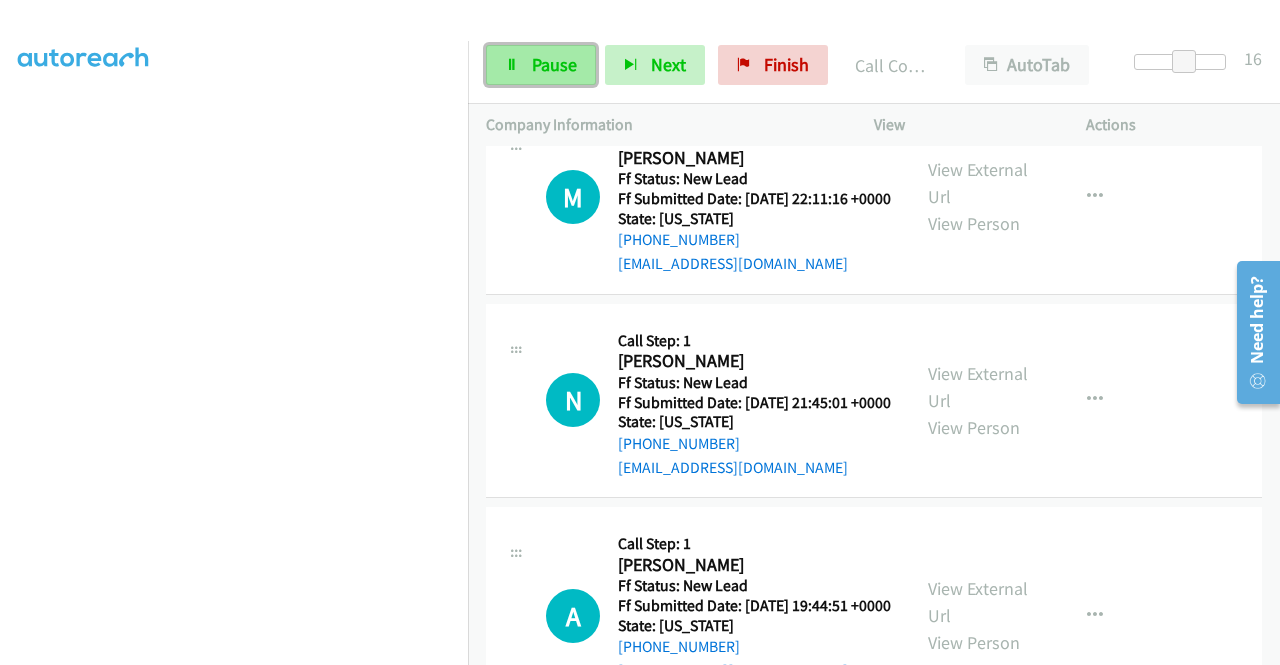 drag, startPoint x: 519, startPoint y: 55, endPoint x: 514, endPoint y: 93, distance: 38.327538 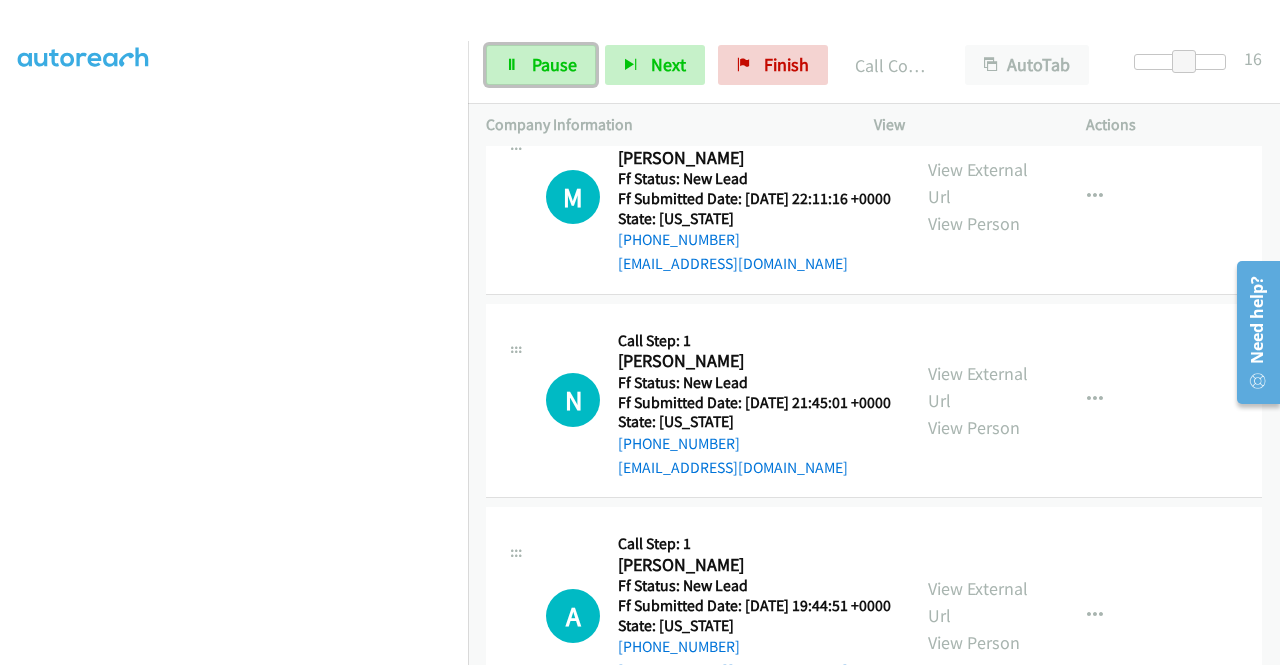 click on "Pause" at bounding box center [541, 65] 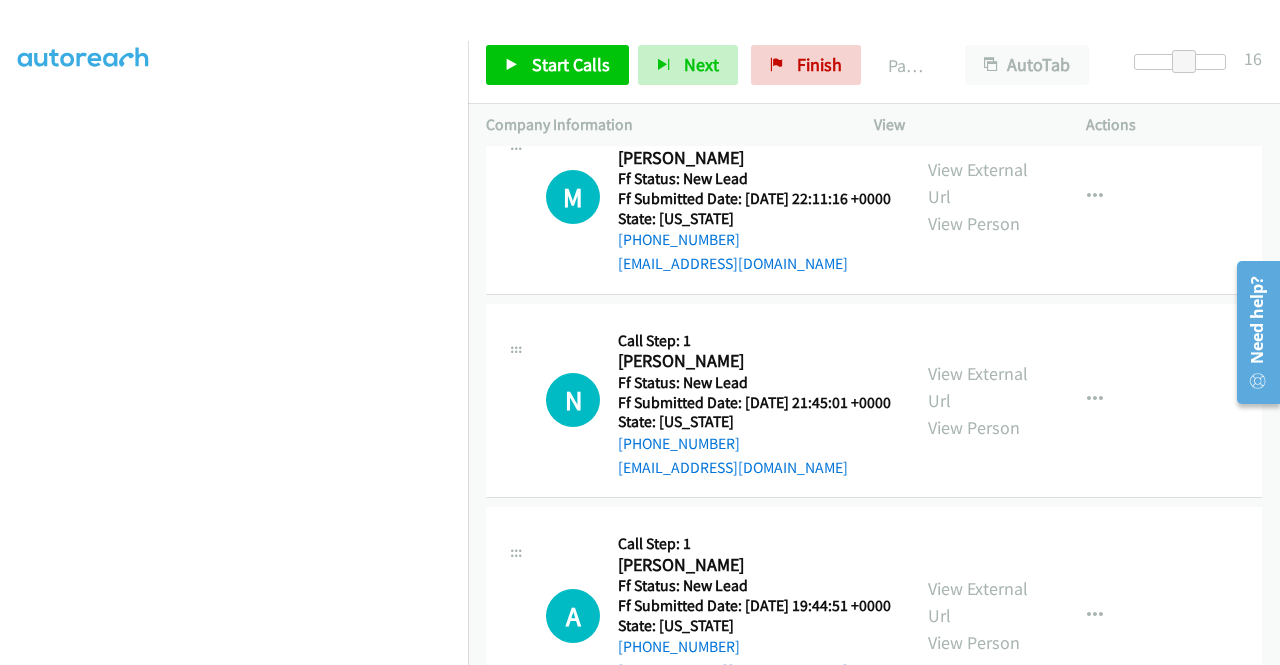 scroll, scrollTop: 456, scrollLeft: 0, axis: vertical 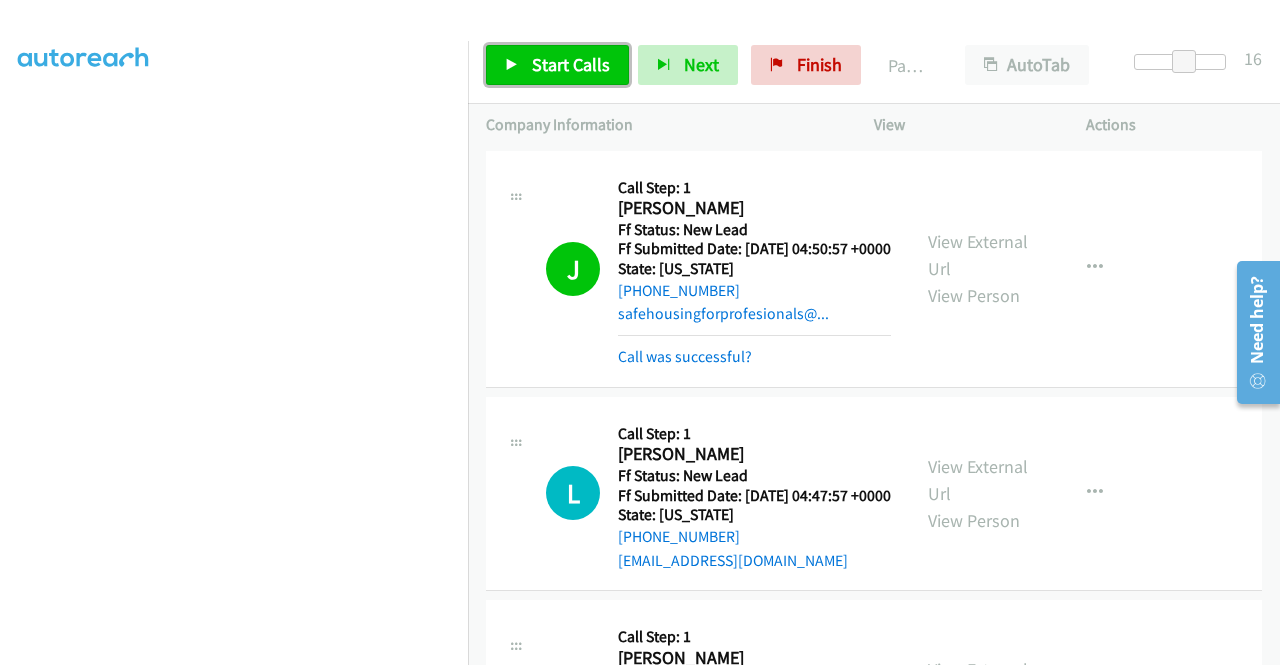 click on "Start Calls" at bounding box center (571, 64) 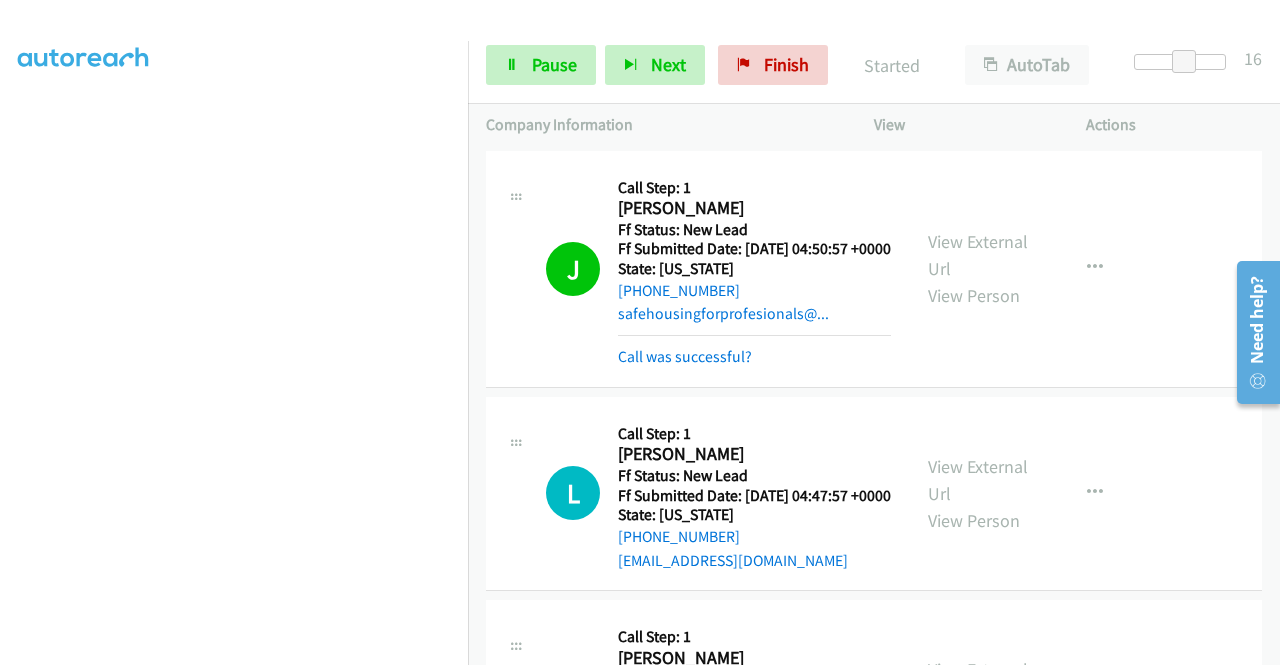 scroll, scrollTop: 256, scrollLeft: 0, axis: vertical 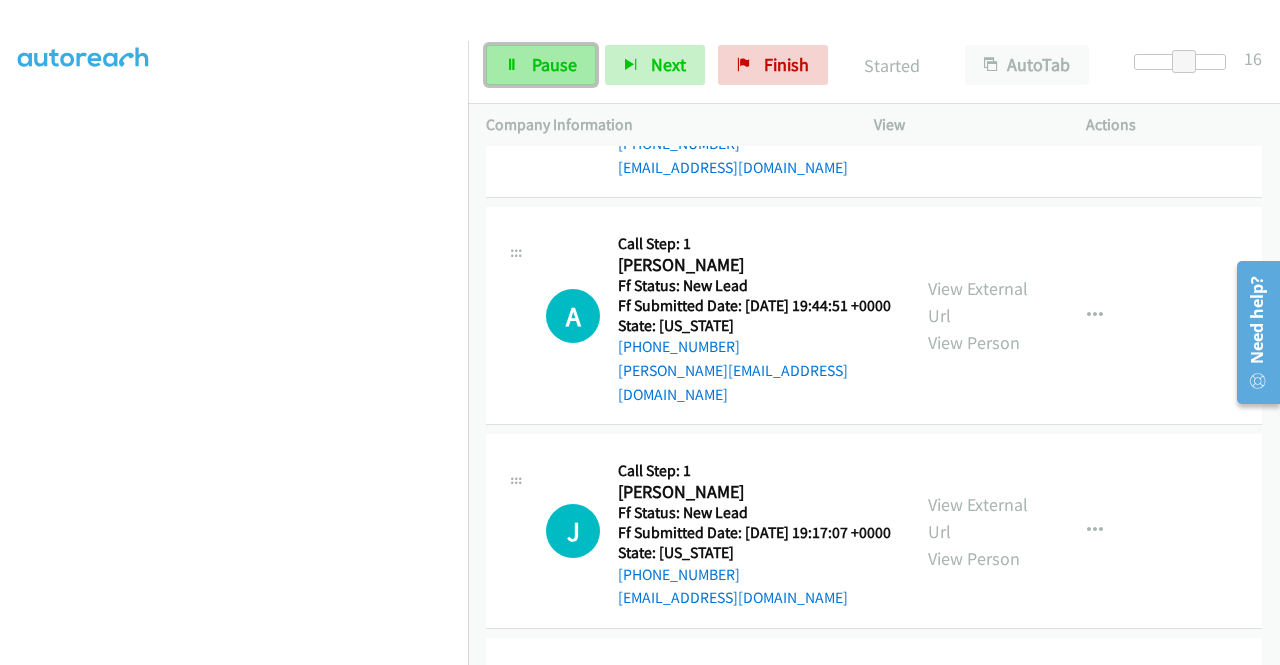 click on "Pause" at bounding box center [541, 65] 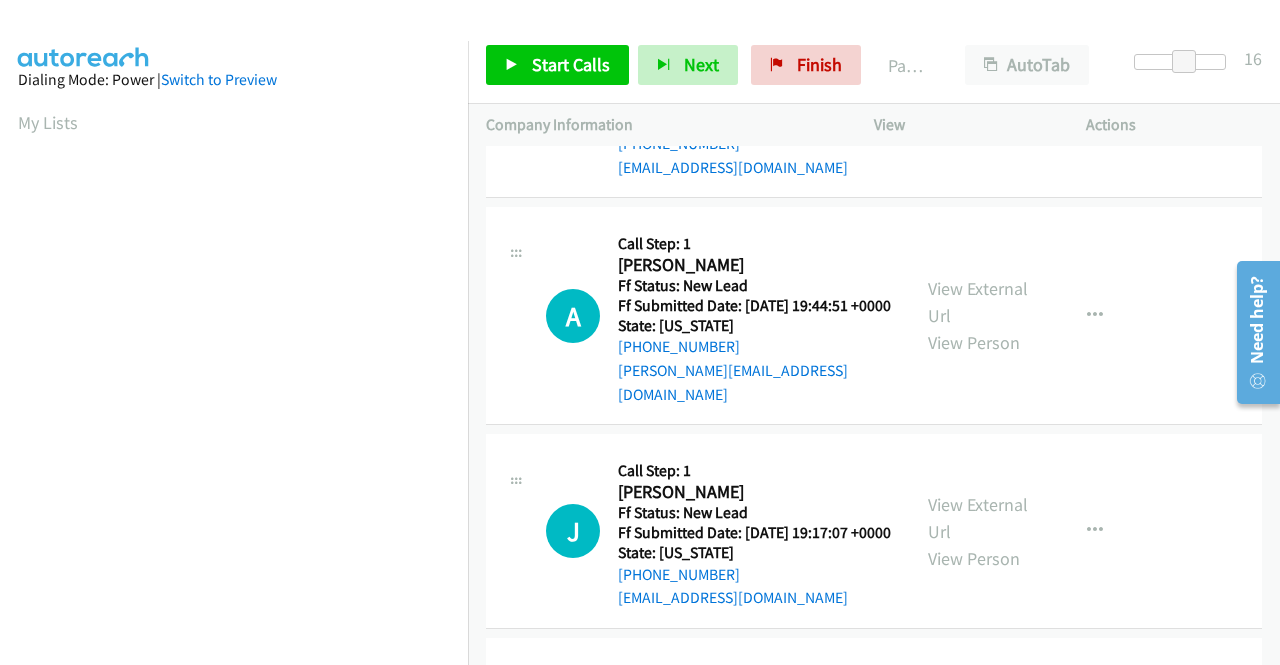 scroll, scrollTop: 456, scrollLeft: 0, axis: vertical 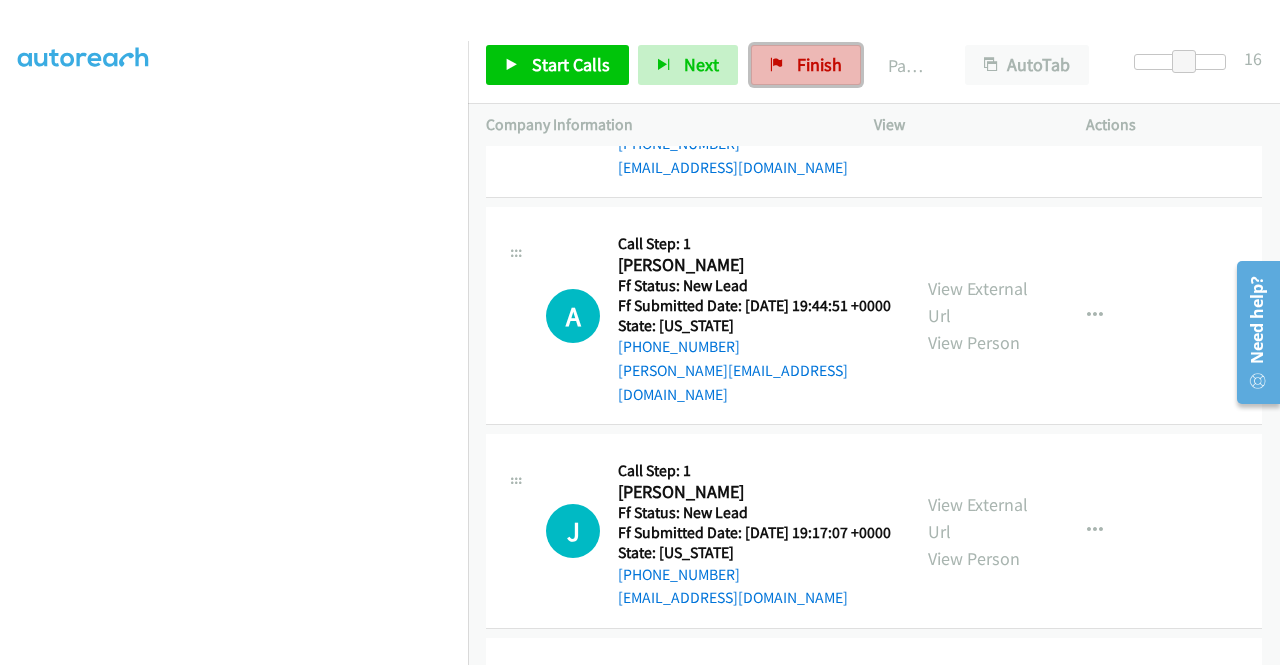 click on "Finish" at bounding box center (806, 65) 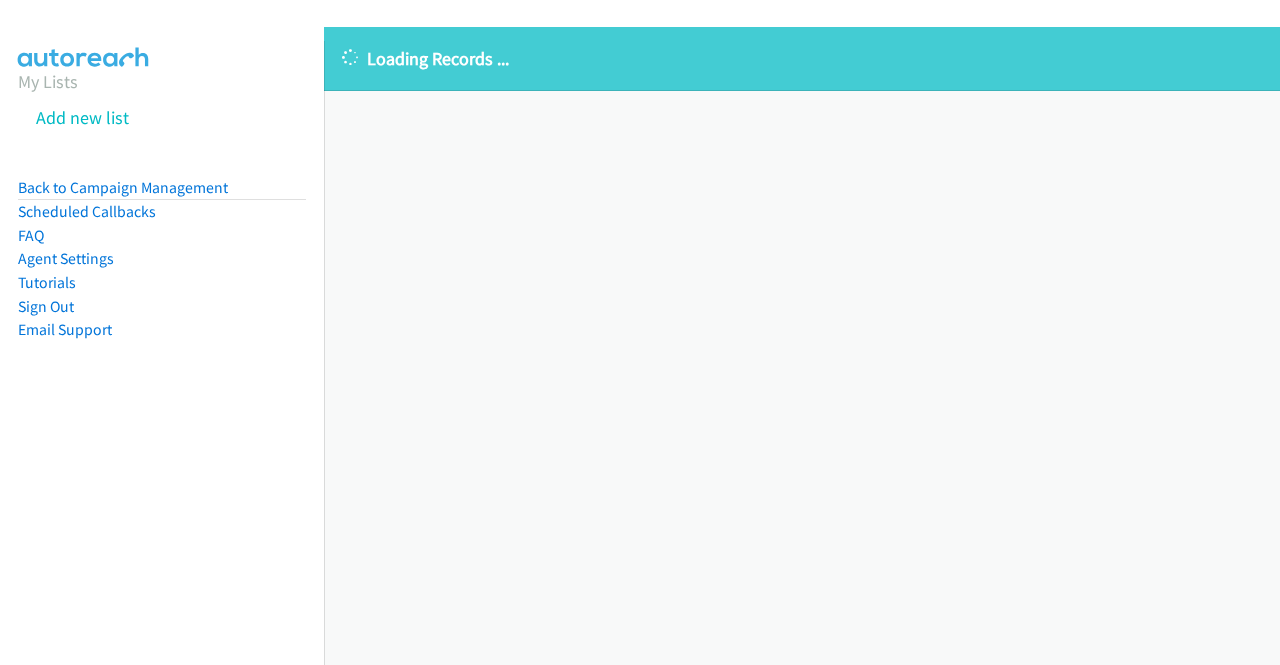 scroll, scrollTop: 0, scrollLeft: 0, axis: both 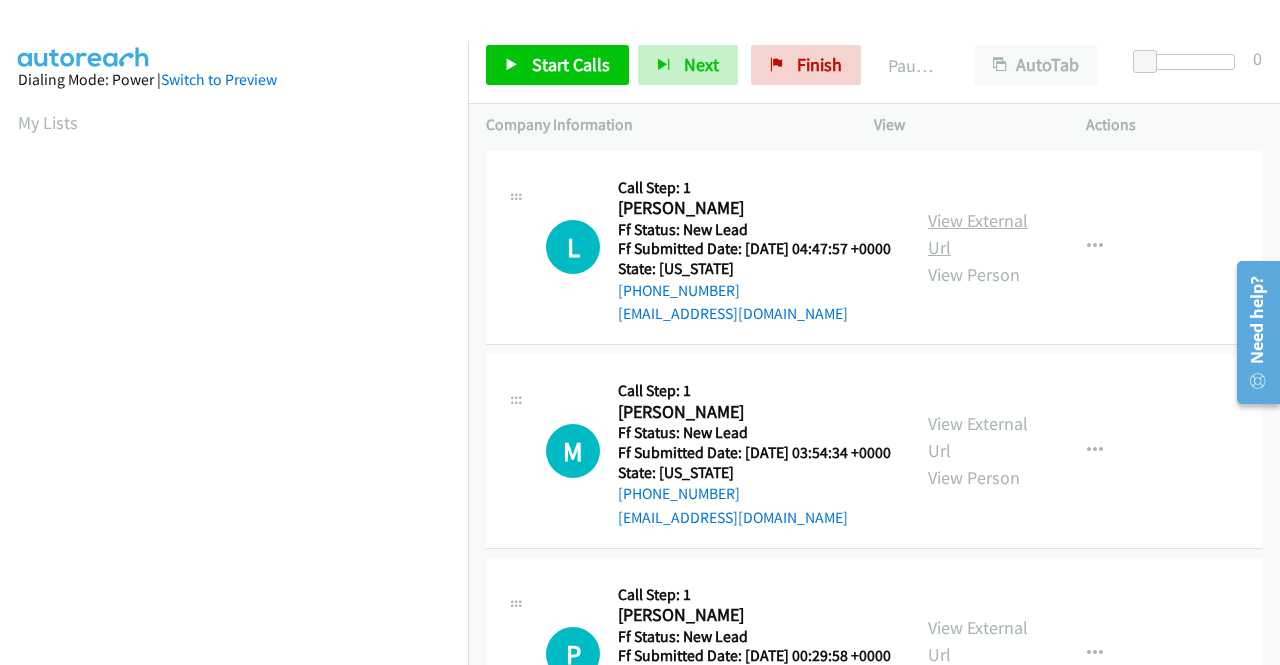 click on "View External Url" at bounding box center (978, 234) 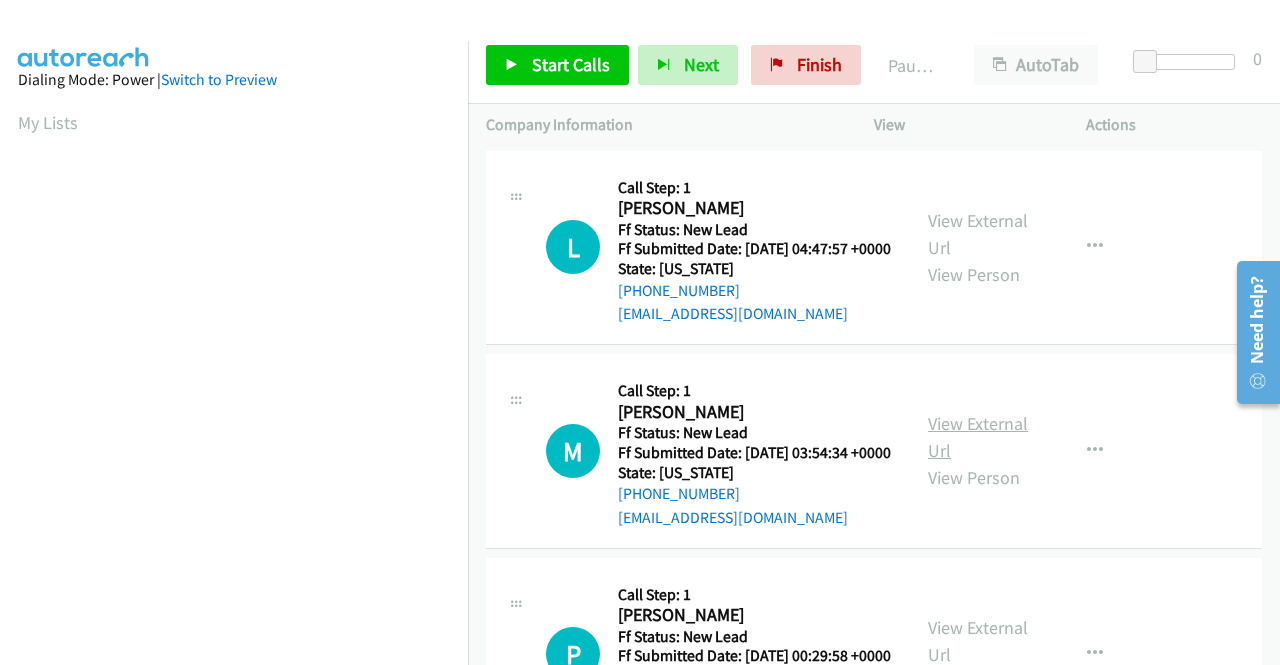 click on "View External Url" at bounding box center (978, 437) 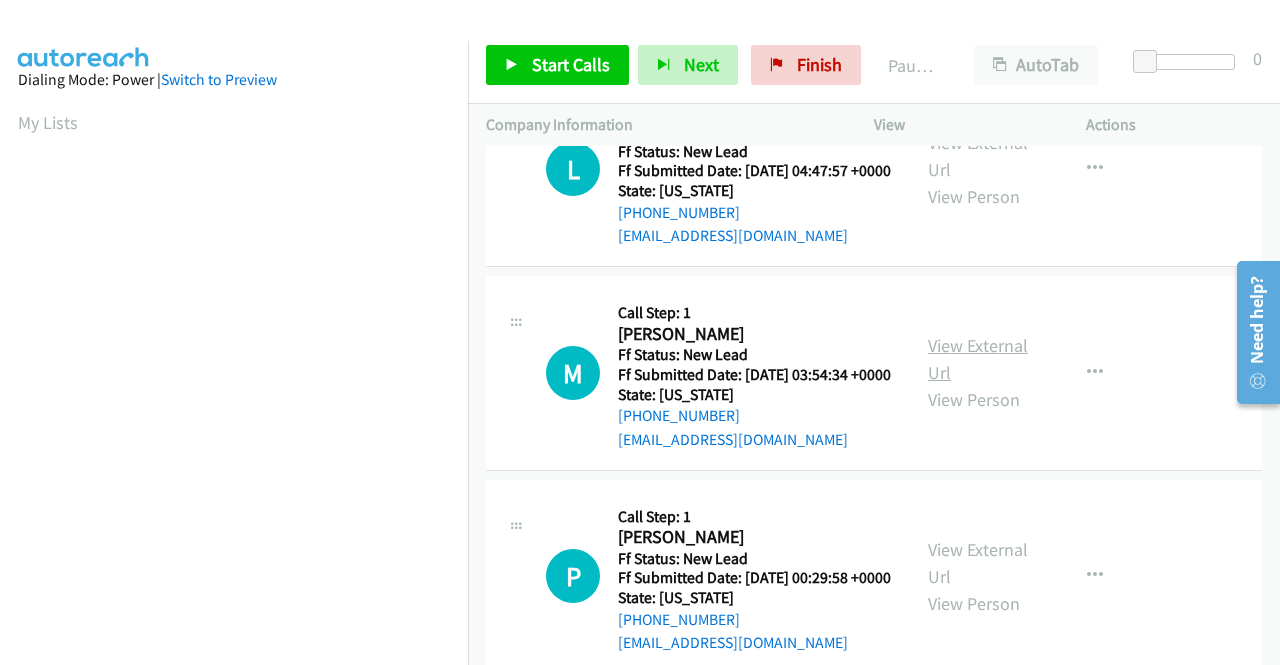 scroll, scrollTop: 200, scrollLeft: 0, axis: vertical 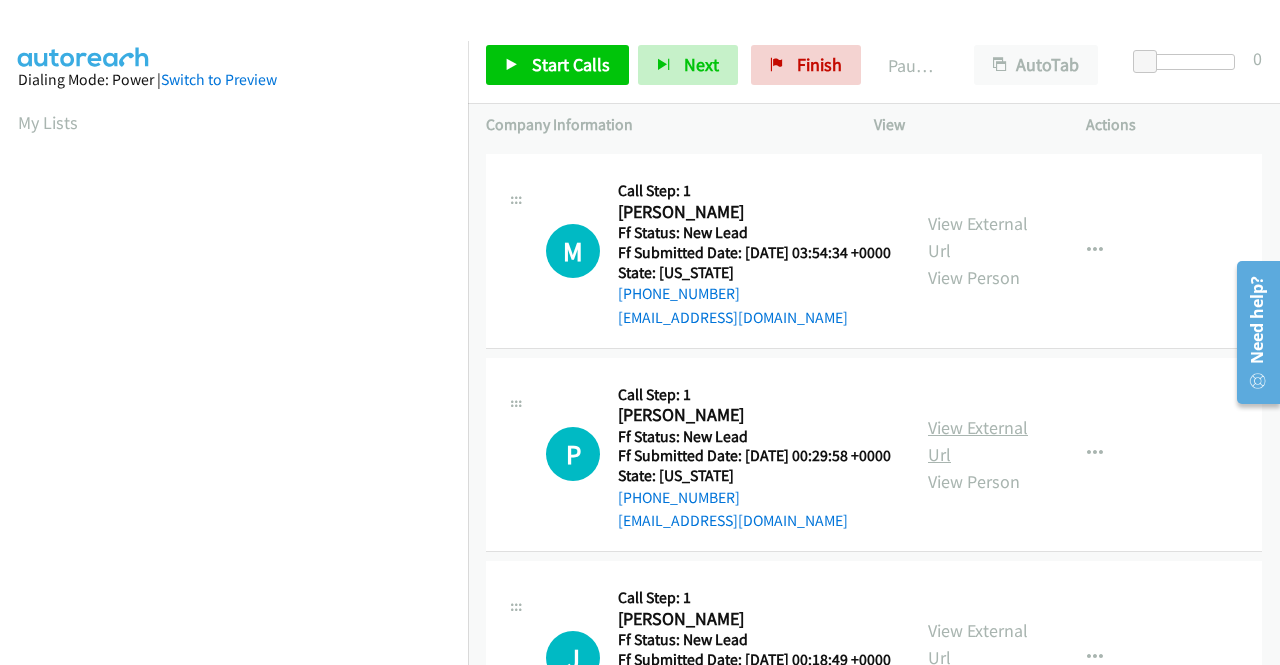 click on "View External Url" at bounding box center (978, 441) 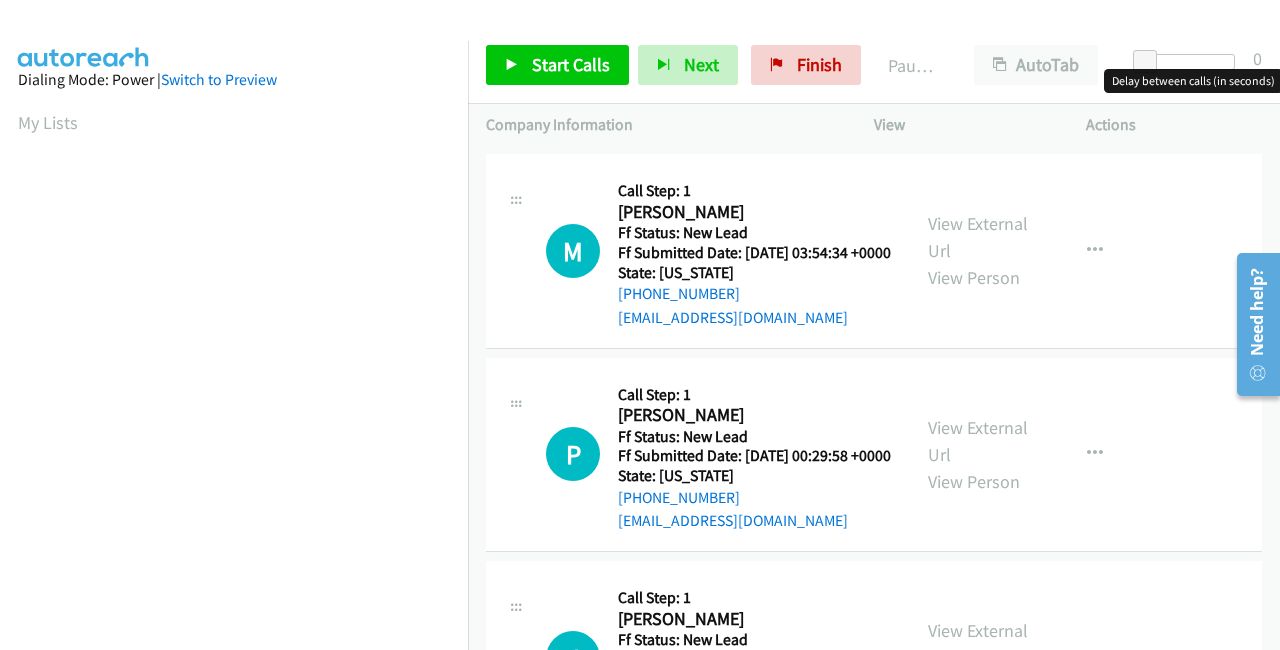 click at bounding box center [1189, 62] 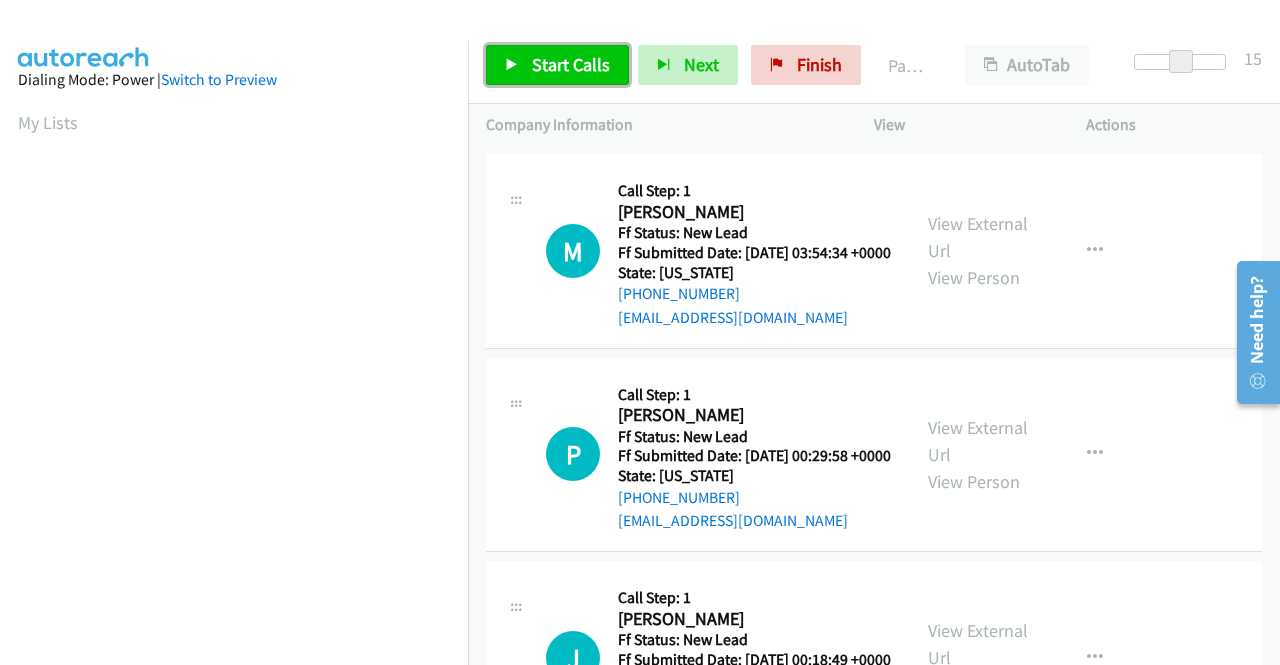 click on "Start Calls" at bounding box center [571, 64] 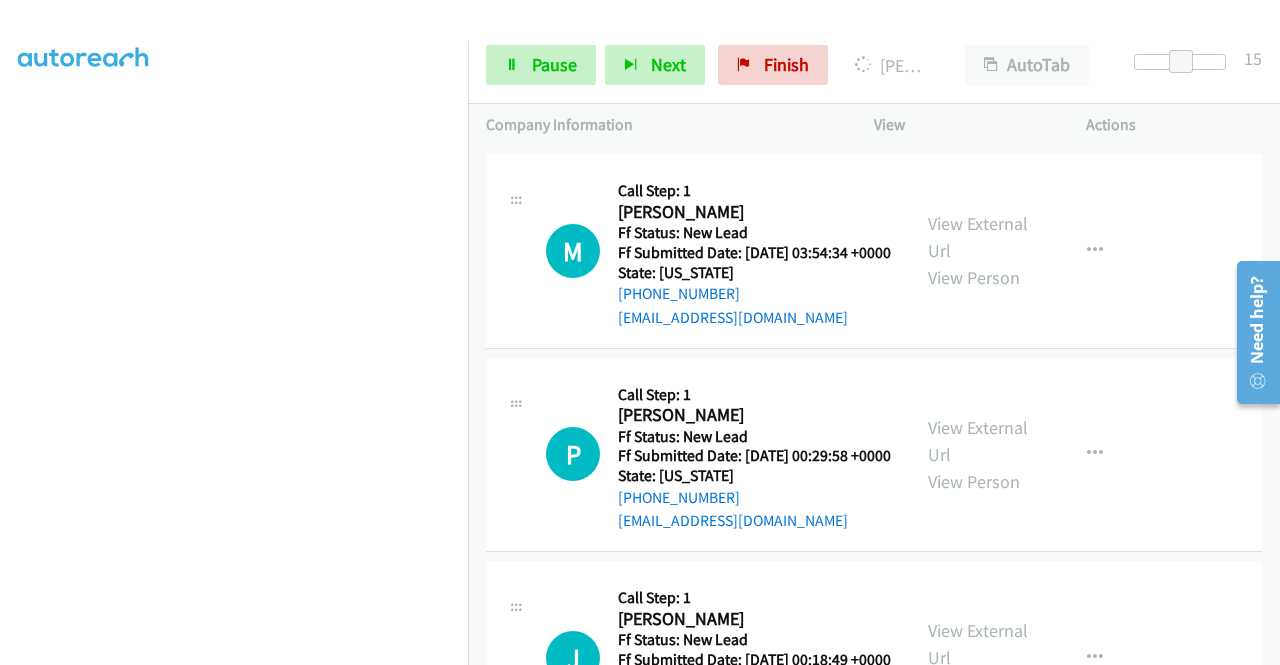 scroll, scrollTop: 0, scrollLeft: 0, axis: both 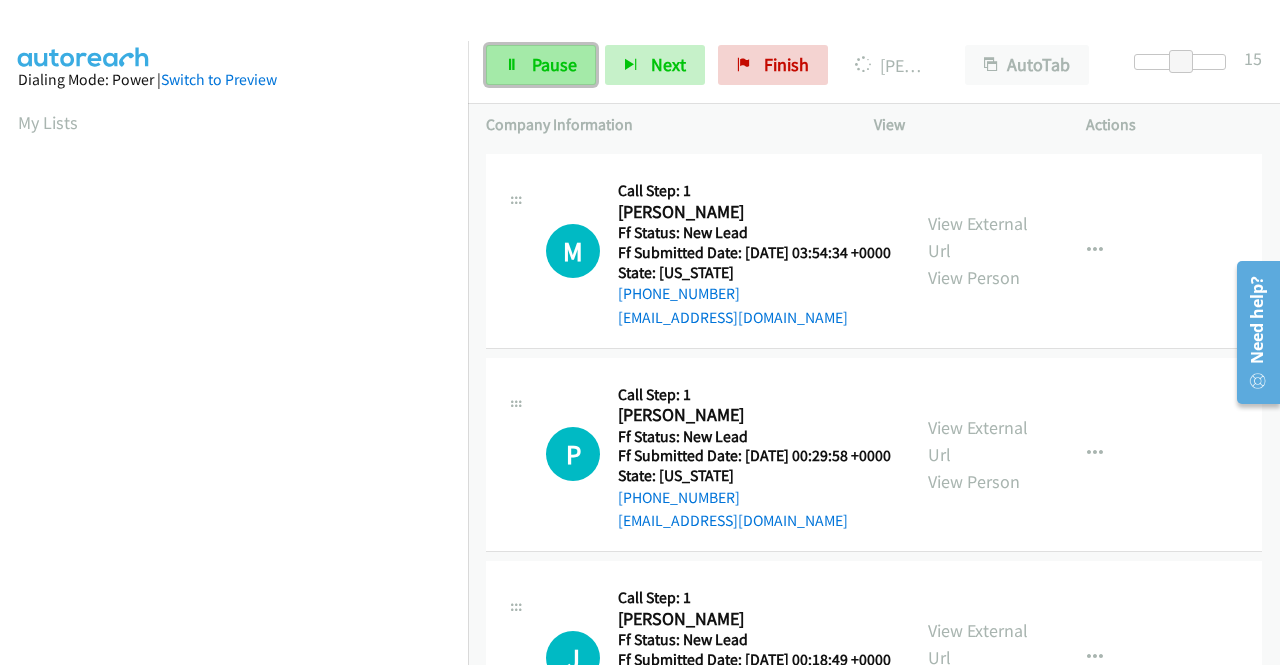 click on "Pause" at bounding box center [541, 65] 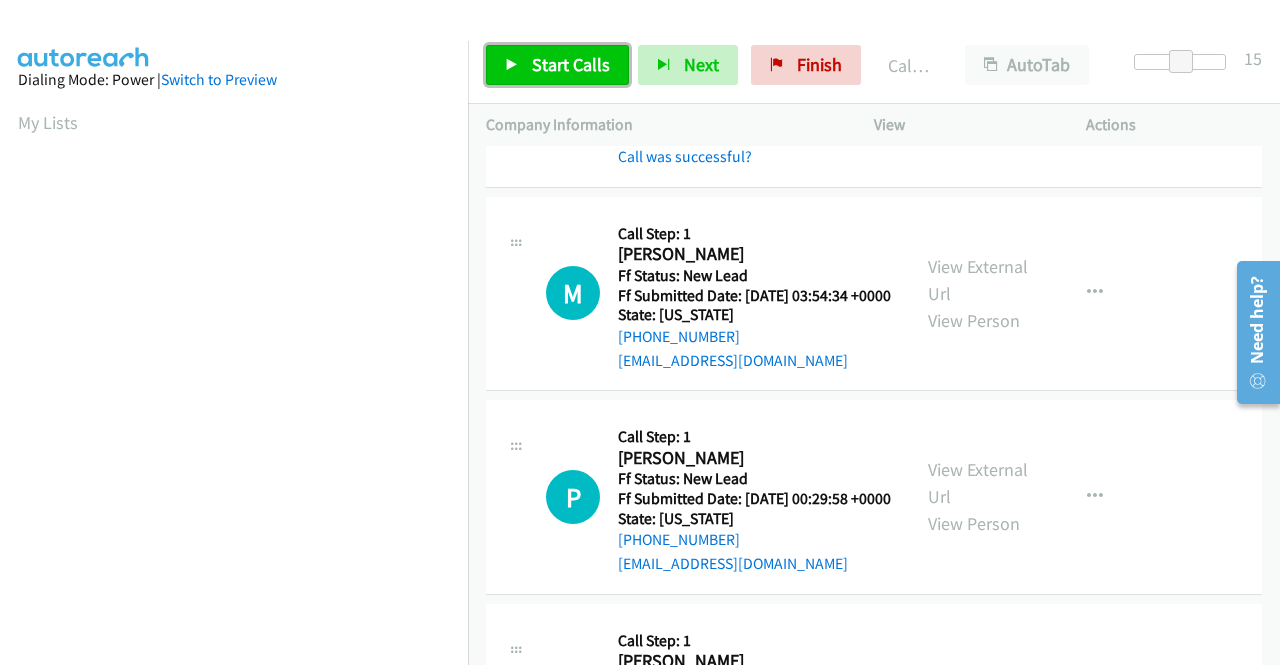 click on "Start Calls" at bounding box center [571, 64] 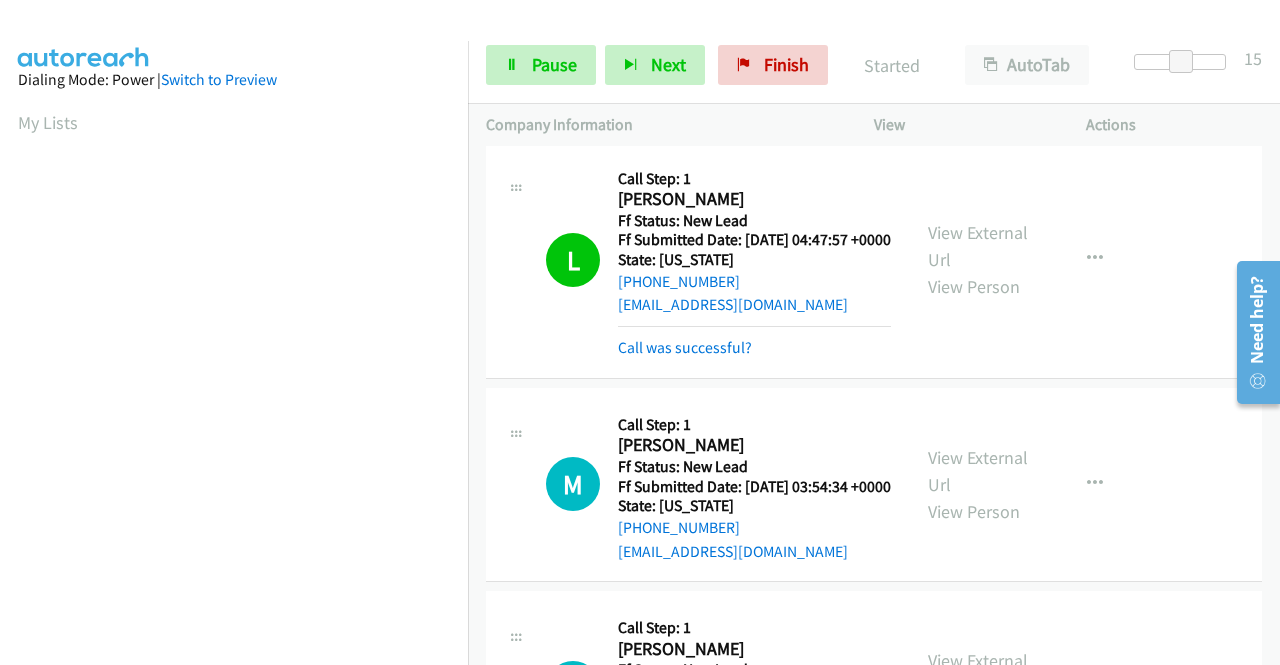 scroll, scrollTop: 0, scrollLeft: 0, axis: both 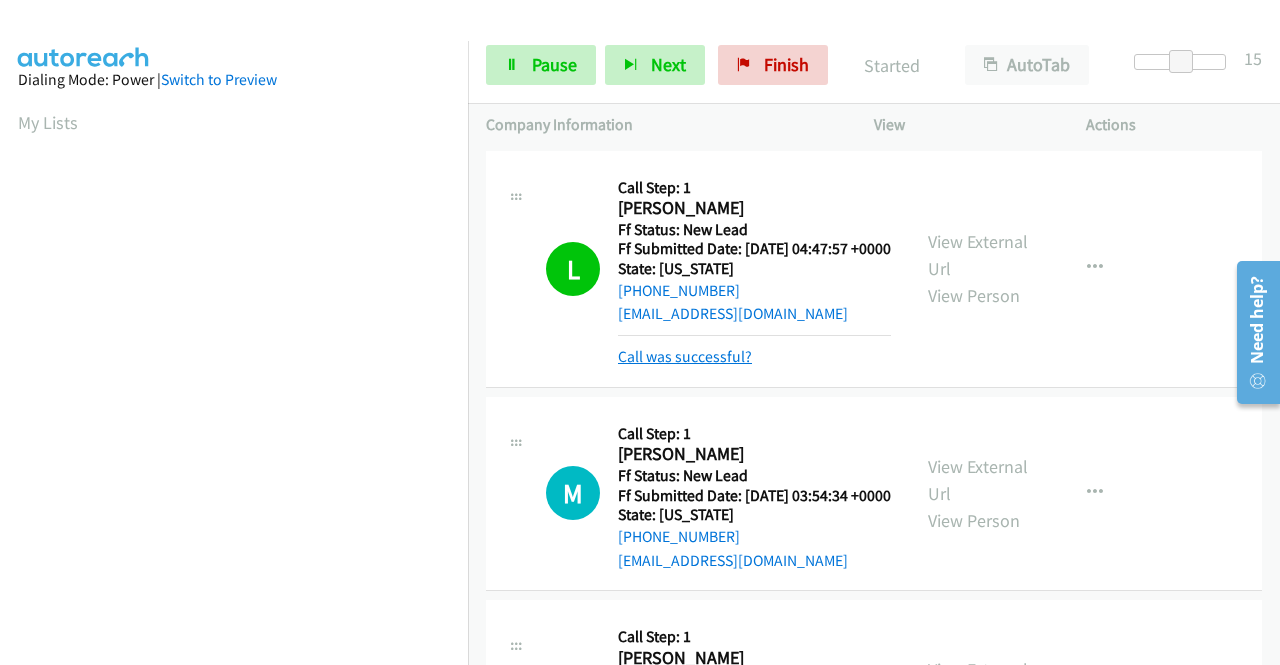 click on "Call was successful?" at bounding box center [685, 356] 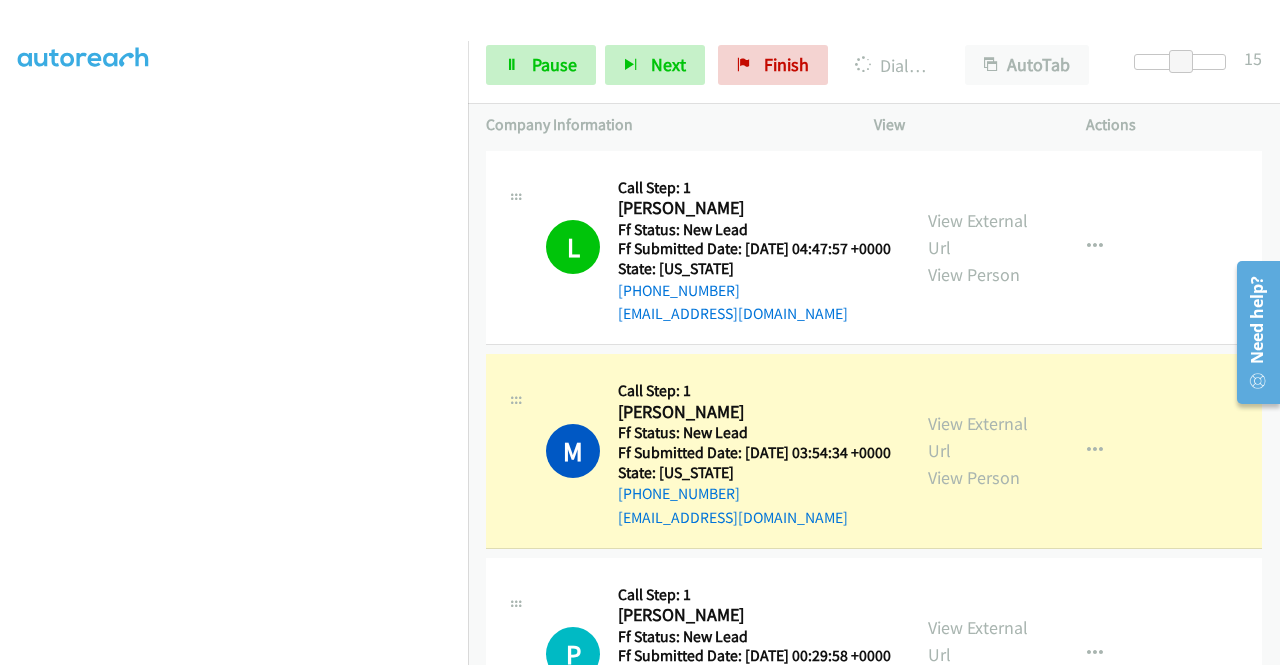 scroll, scrollTop: 0, scrollLeft: 0, axis: both 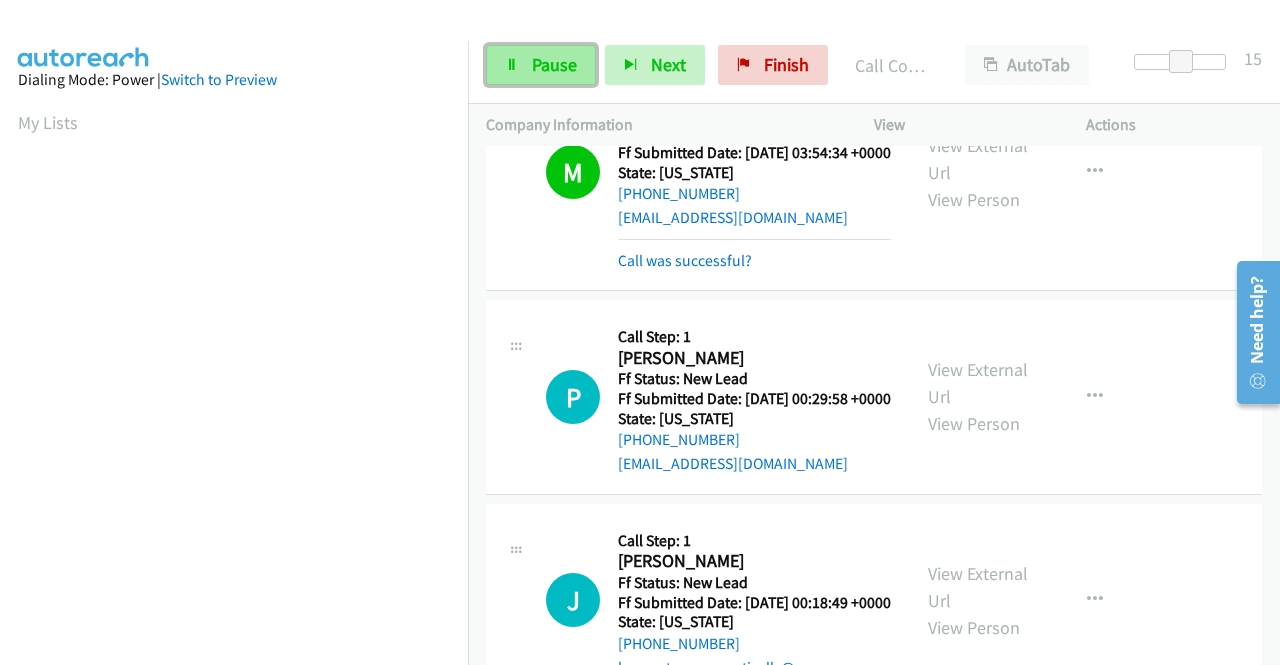 click on "Pause" at bounding box center (541, 65) 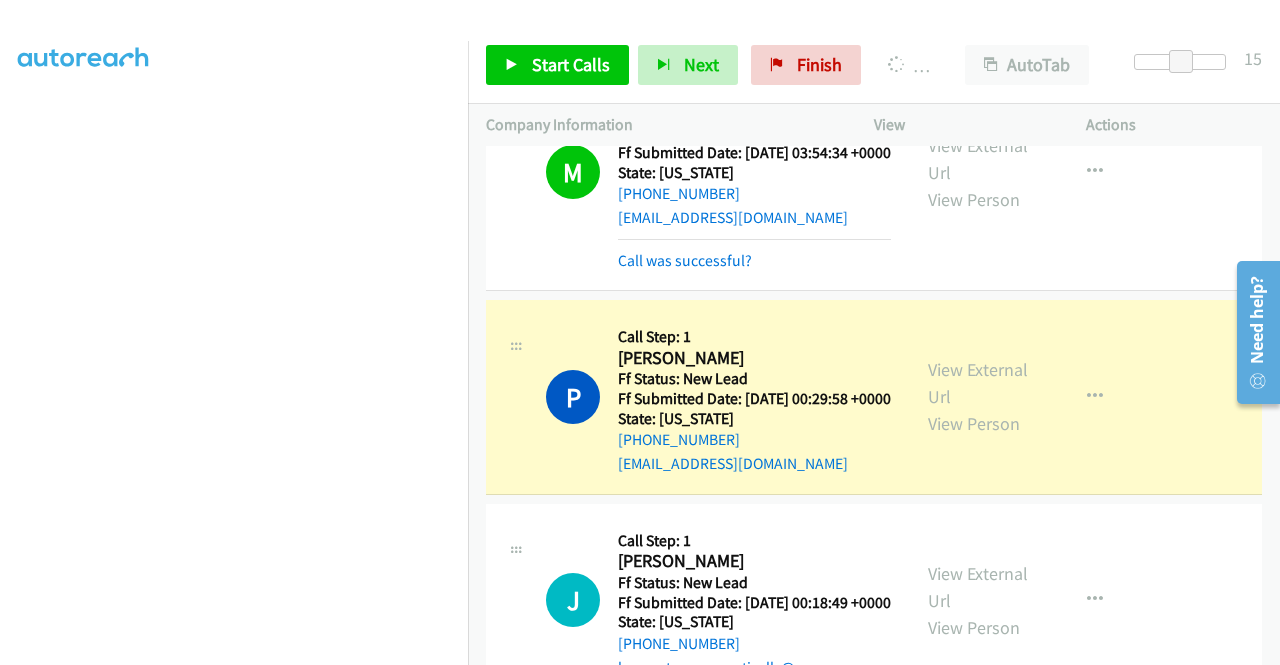scroll, scrollTop: 56, scrollLeft: 0, axis: vertical 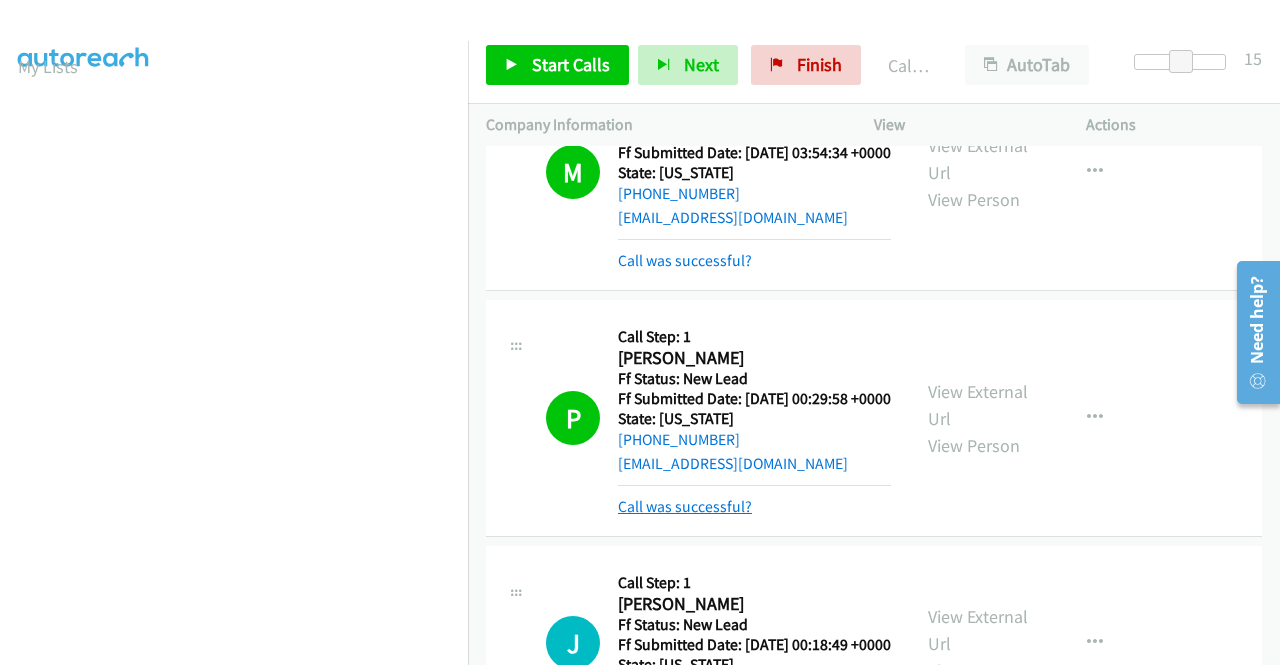 click on "Call was successful?" at bounding box center (685, 506) 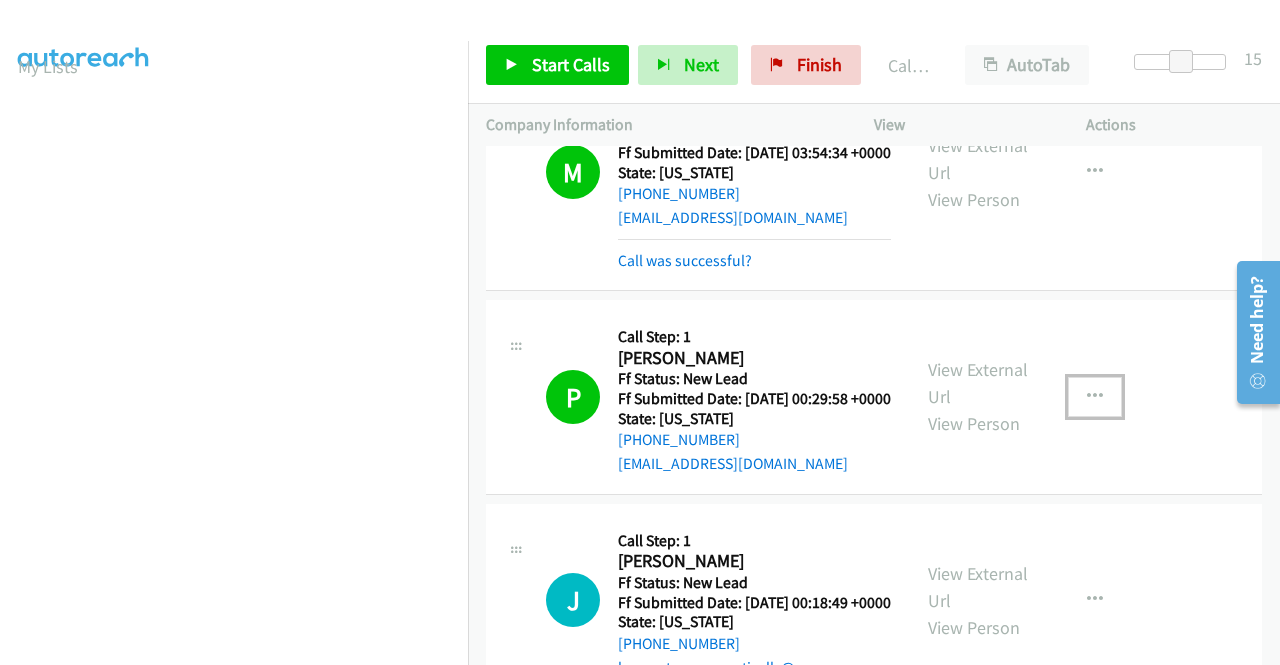 click at bounding box center (1095, 397) 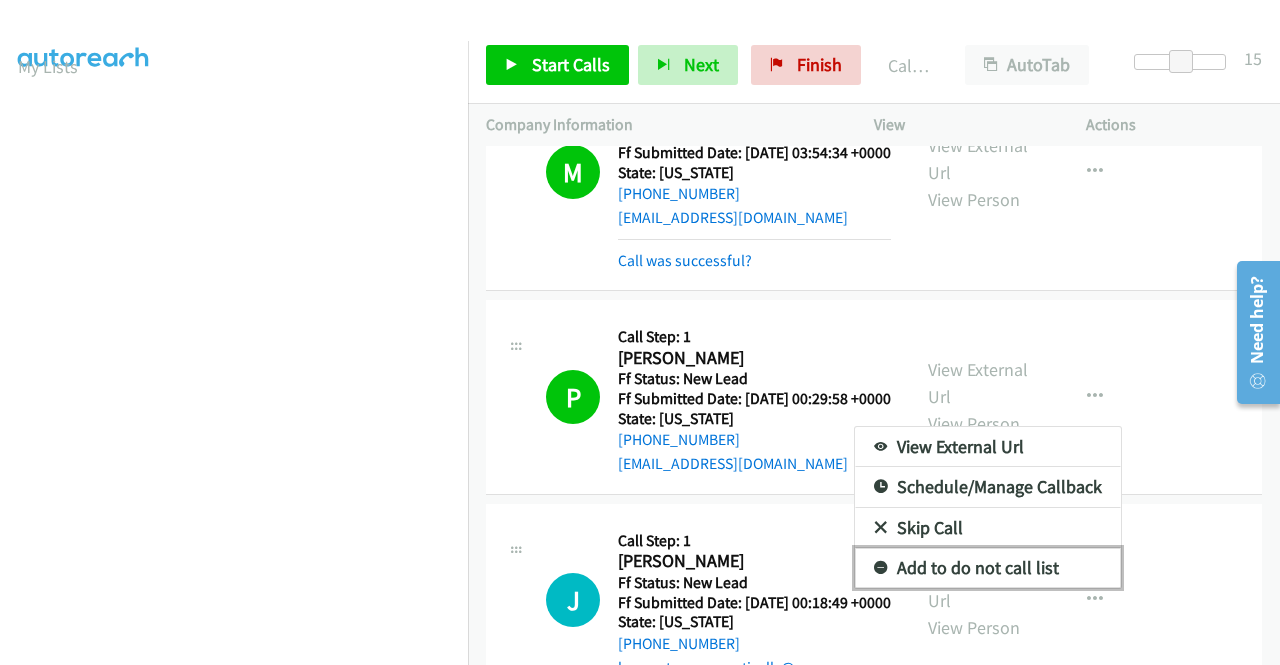 click on "Add to do not call list" at bounding box center [988, 568] 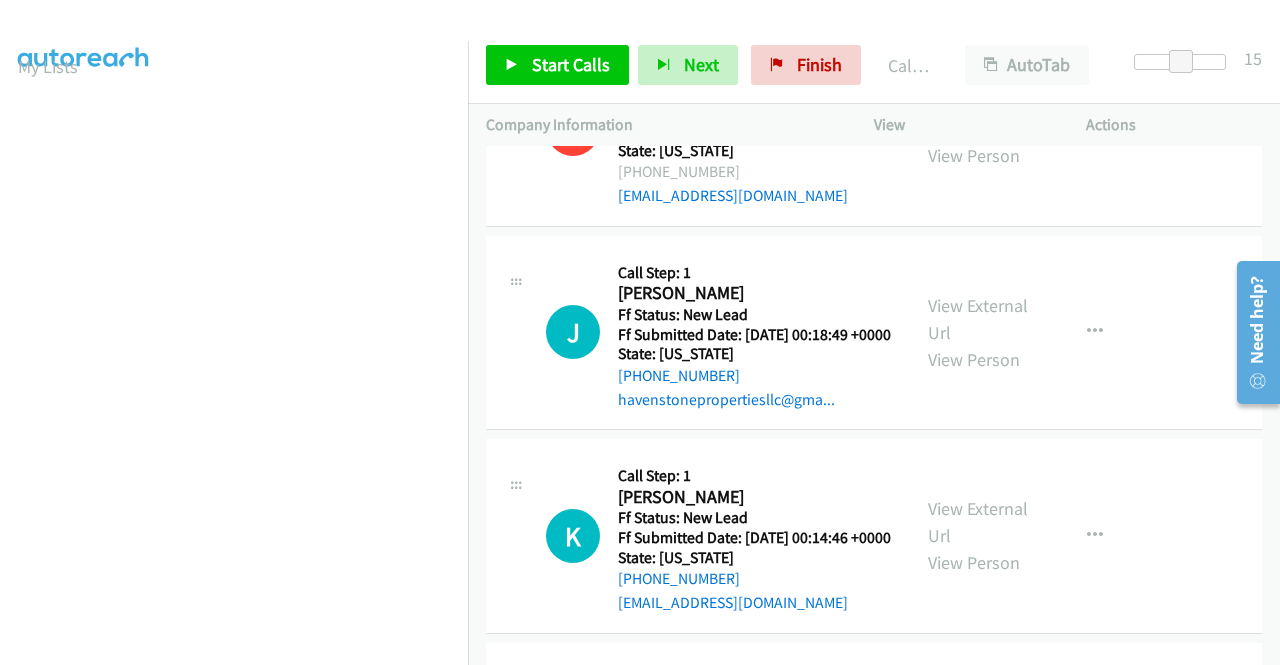scroll, scrollTop: 600, scrollLeft: 0, axis: vertical 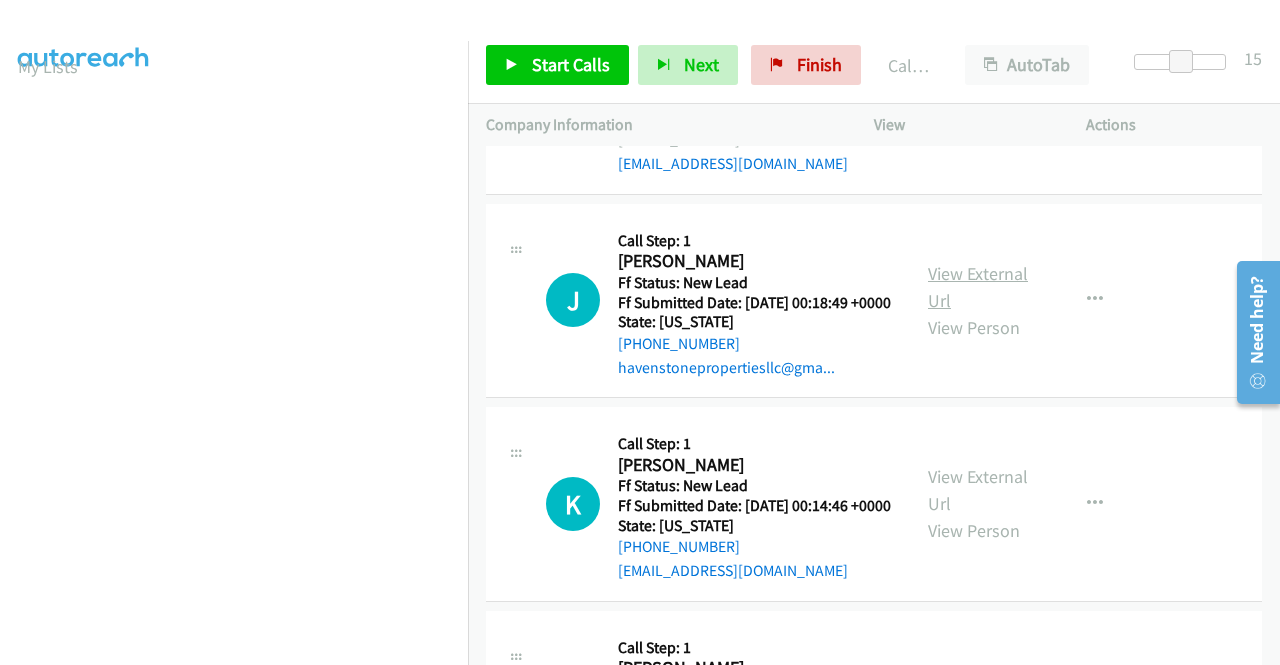 click on "View External Url" at bounding box center (978, 287) 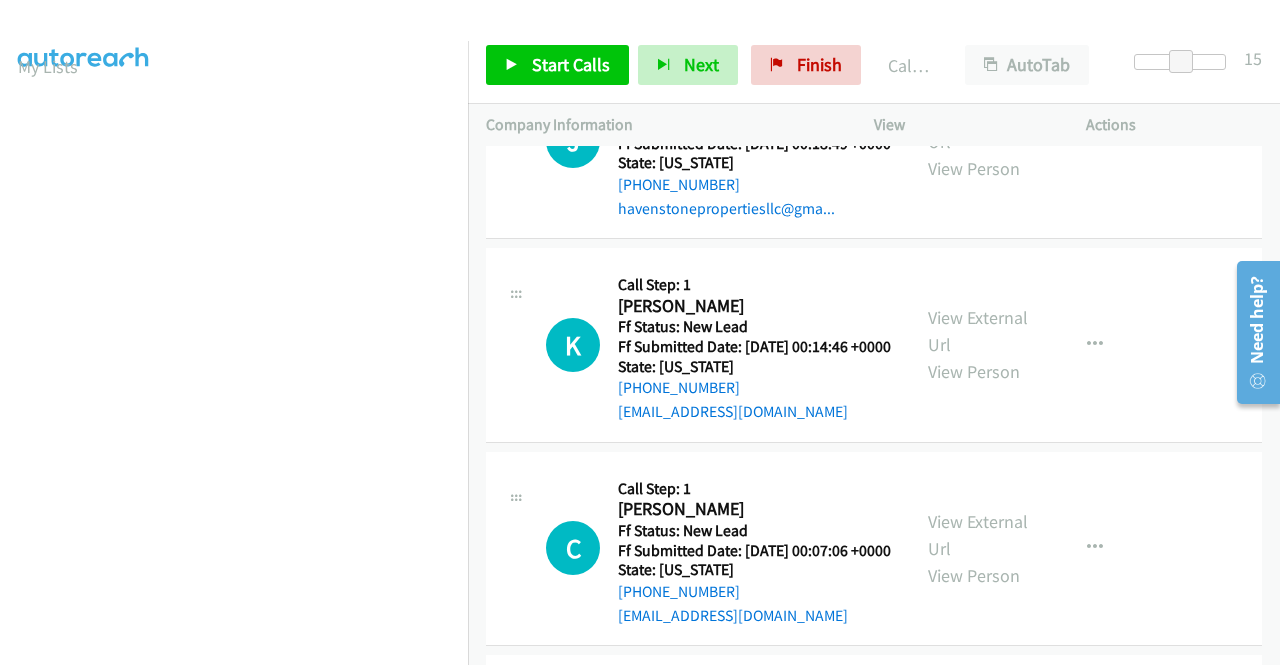 scroll, scrollTop: 800, scrollLeft: 0, axis: vertical 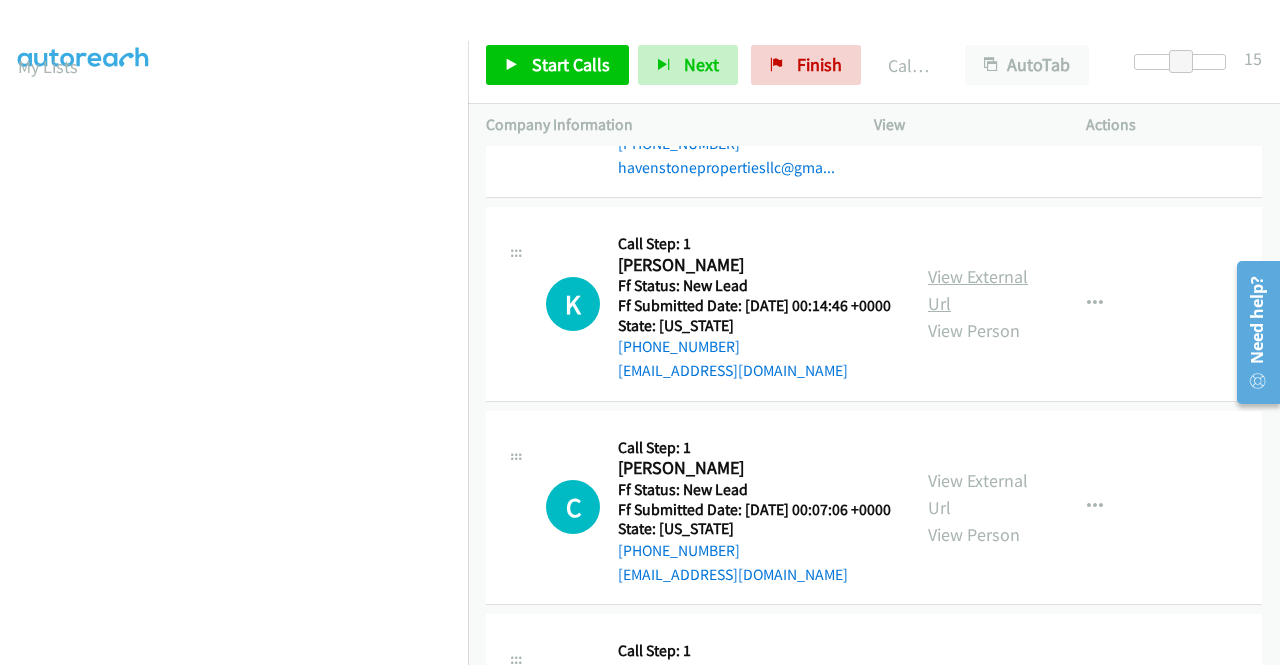 click on "View External Url" at bounding box center (978, 290) 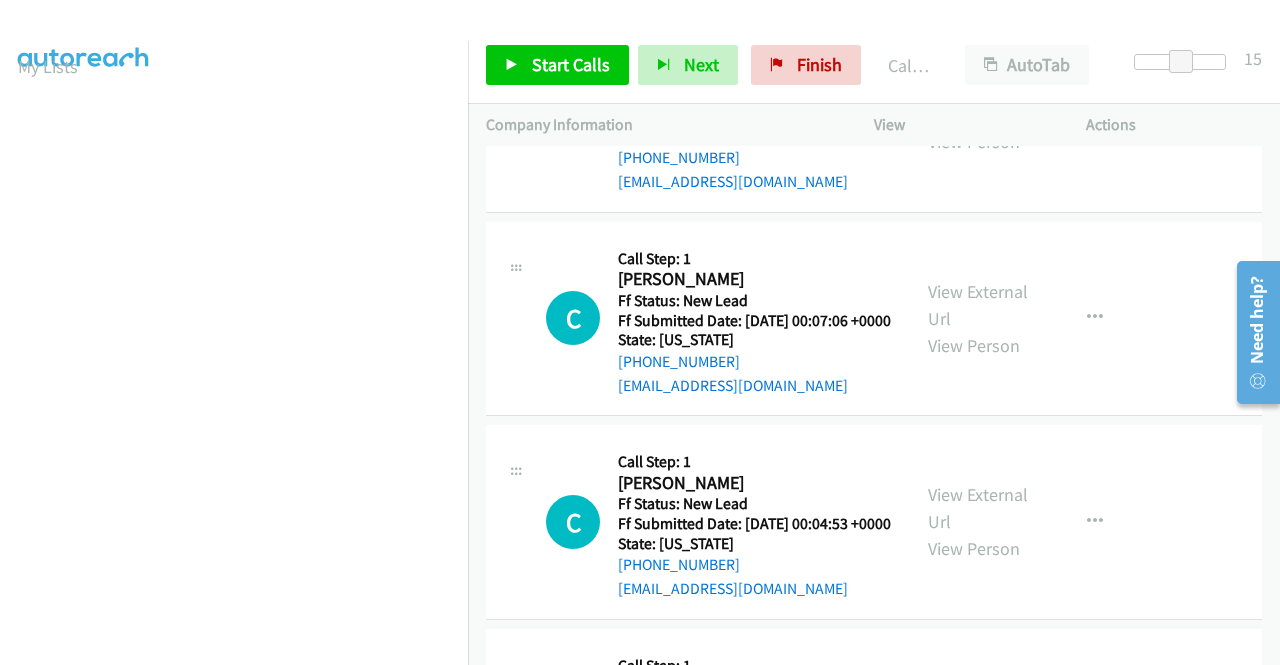 scroll, scrollTop: 1000, scrollLeft: 0, axis: vertical 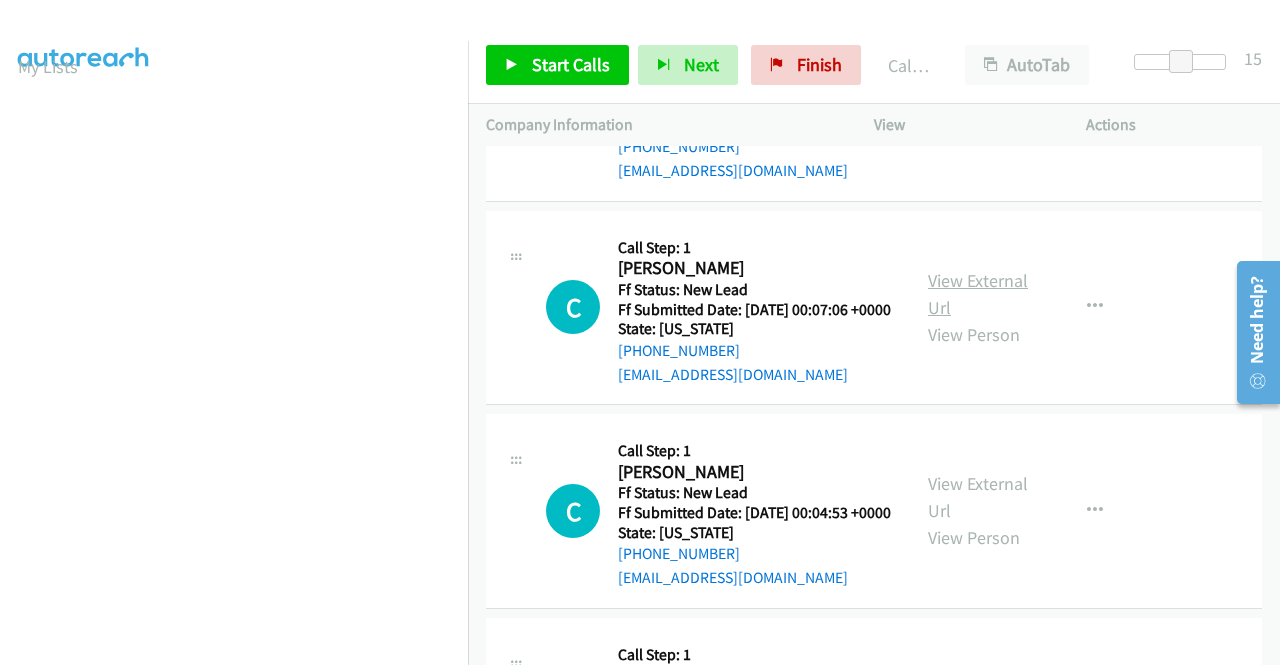 click on "View External Url" at bounding box center [978, 294] 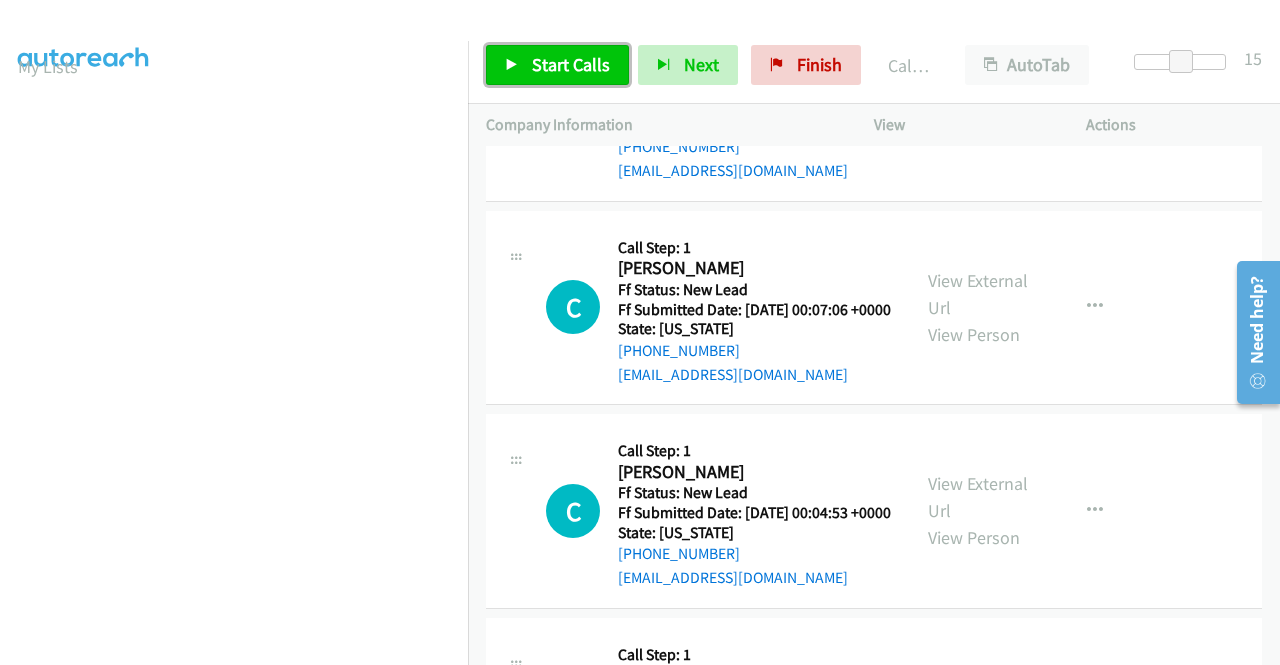 click on "Start Calls" at bounding box center (557, 65) 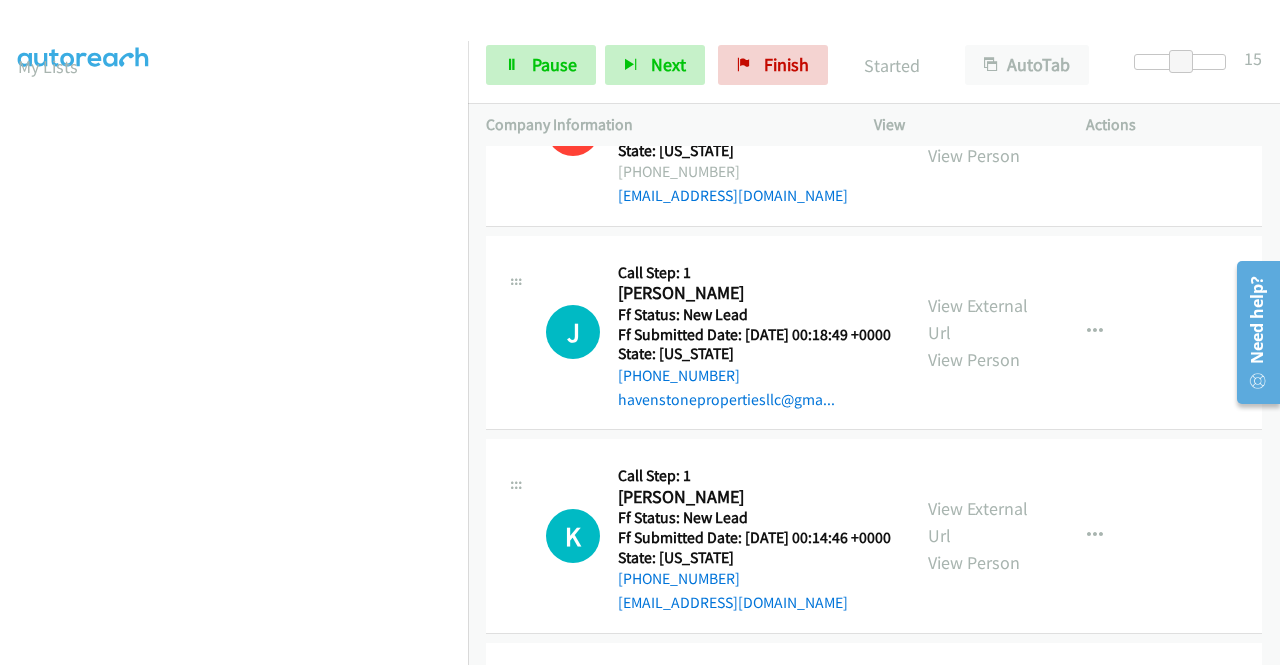 scroll, scrollTop: 600, scrollLeft: 0, axis: vertical 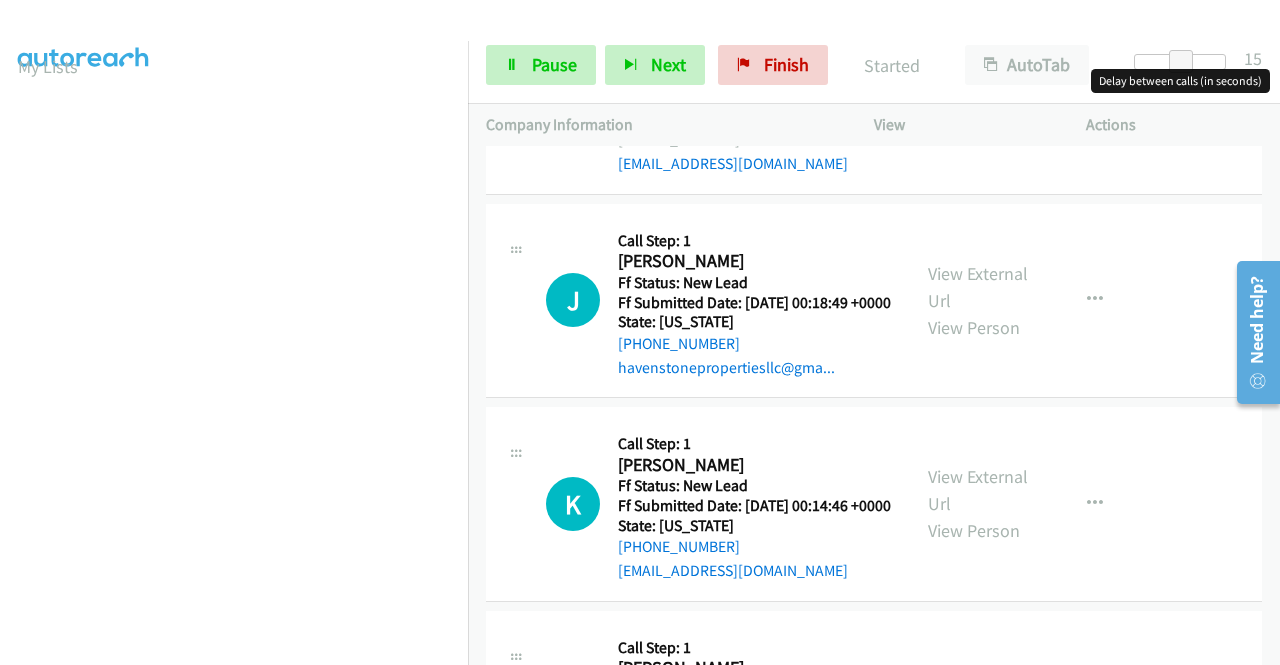click at bounding box center (1180, 62) 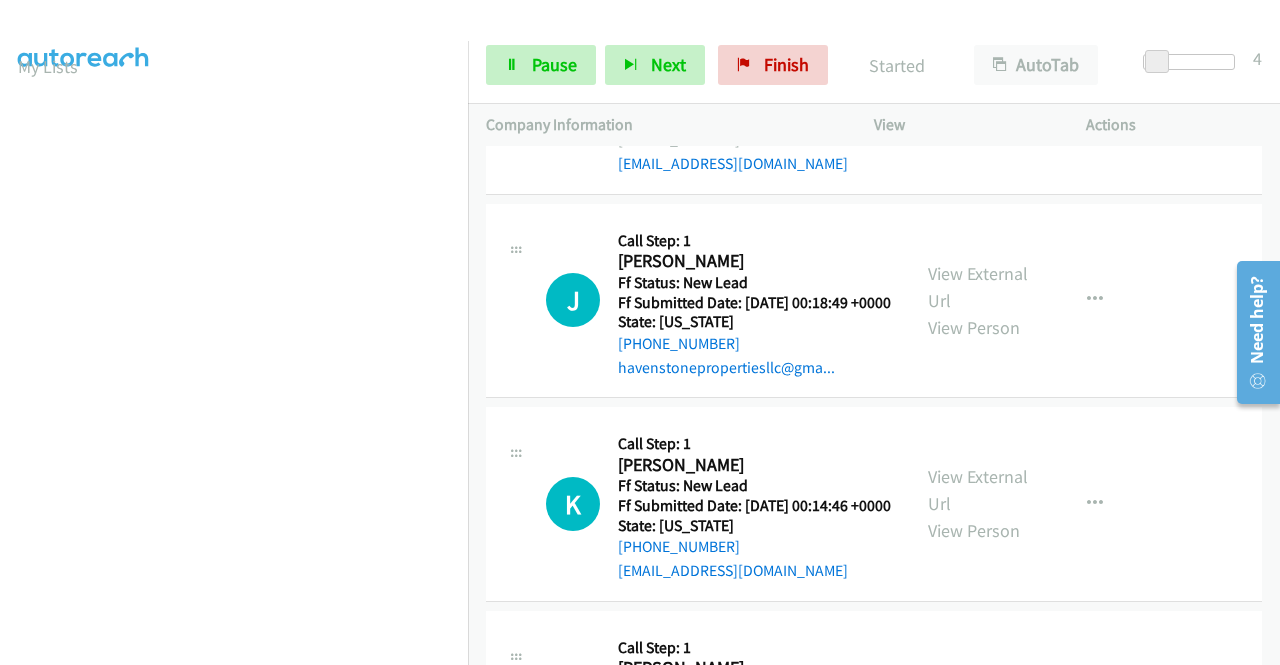 click at bounding box center [1189, 62] 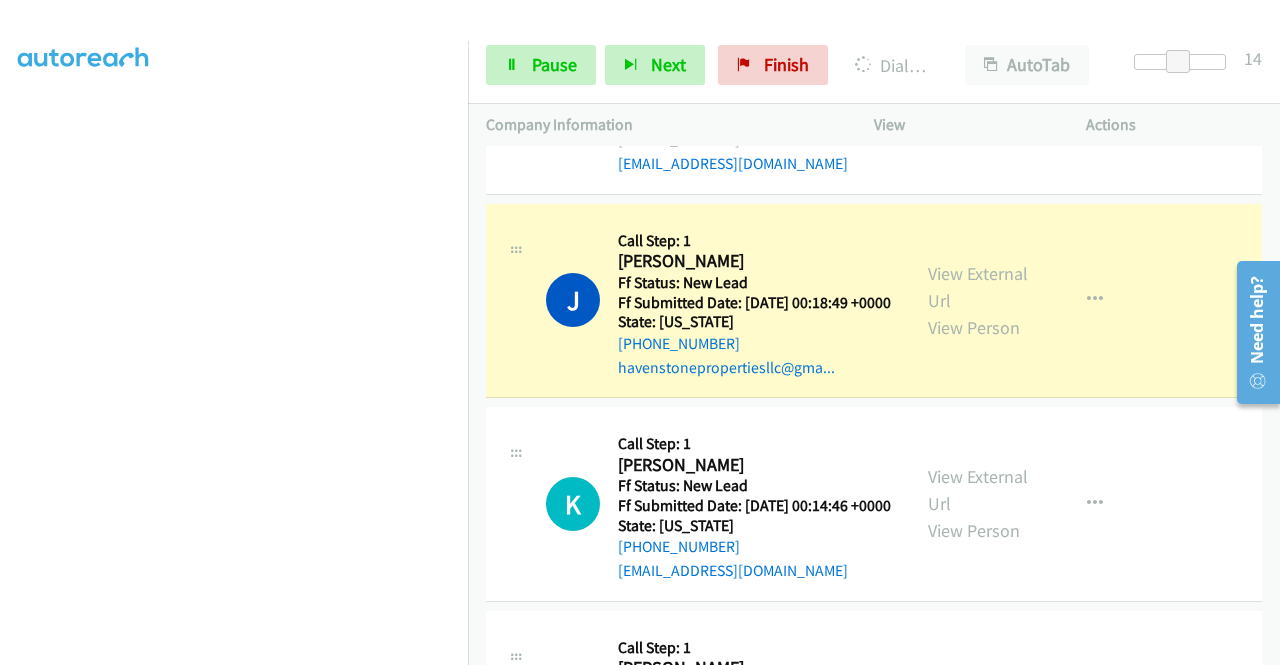 scroll, scrollTop: 456, scrollLeft: 0, axis: vertical 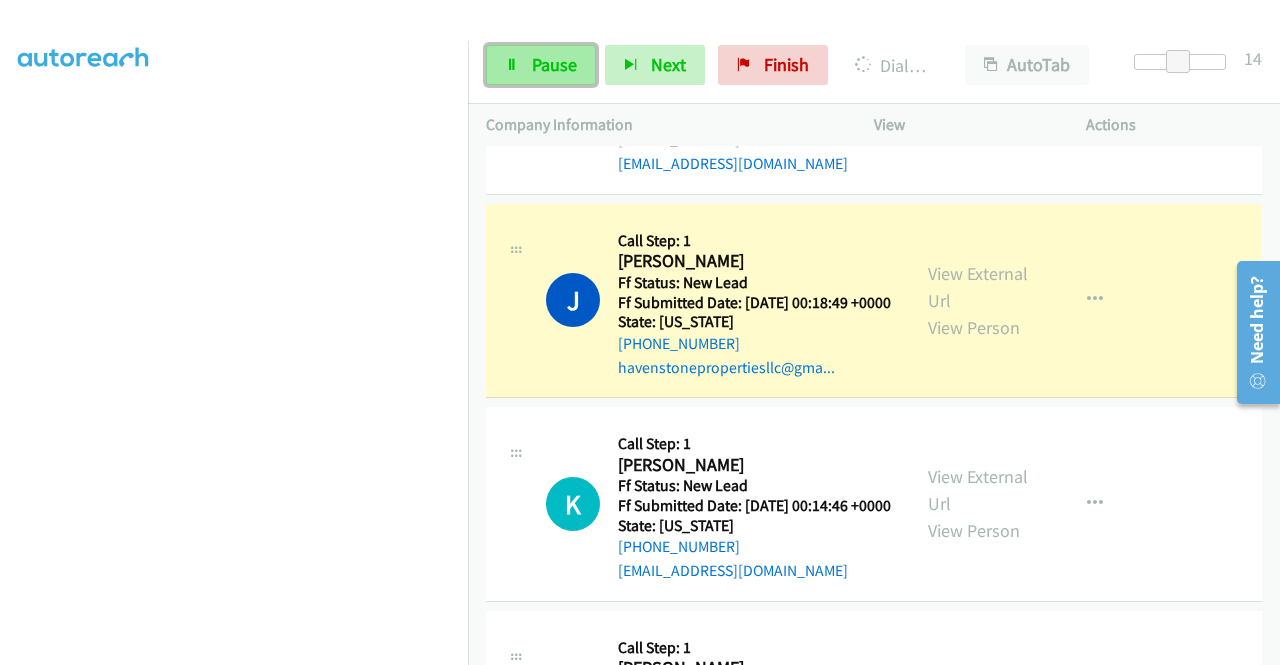 click on "Pause" at bounding box center [554, 64] 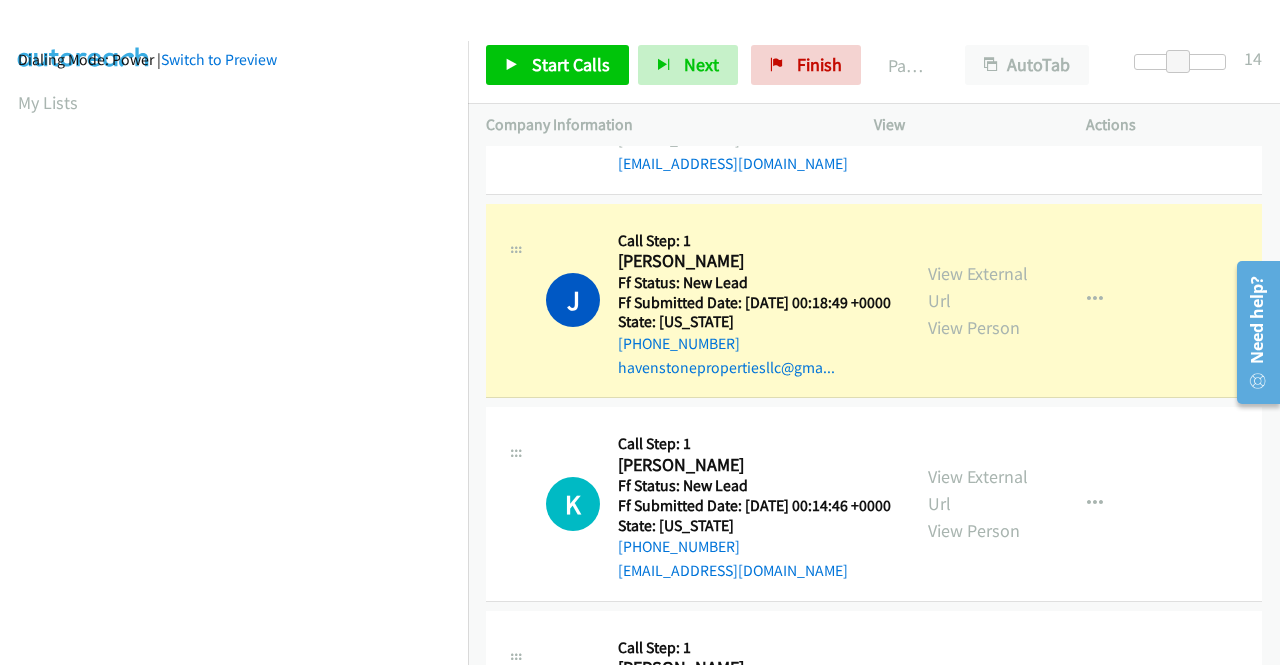scroll, scrollTop: 0, scrollLeft: 0, axis: both 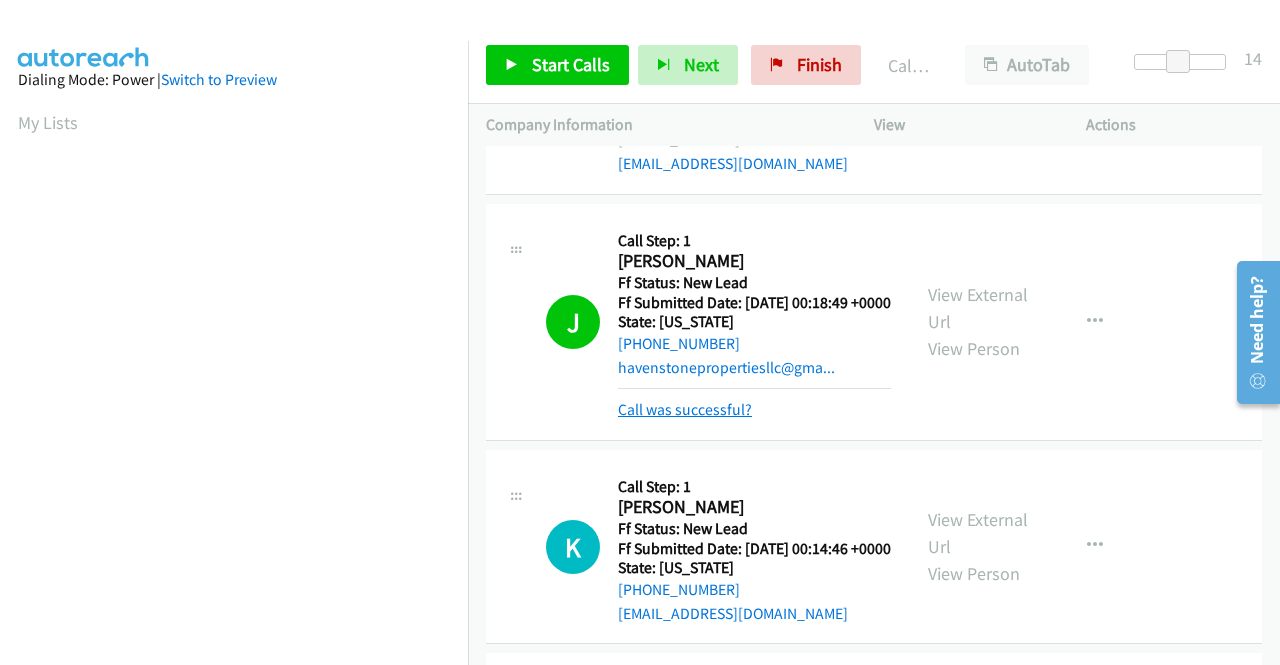 click on "Call was successful?" at bounding box center [685, 409] 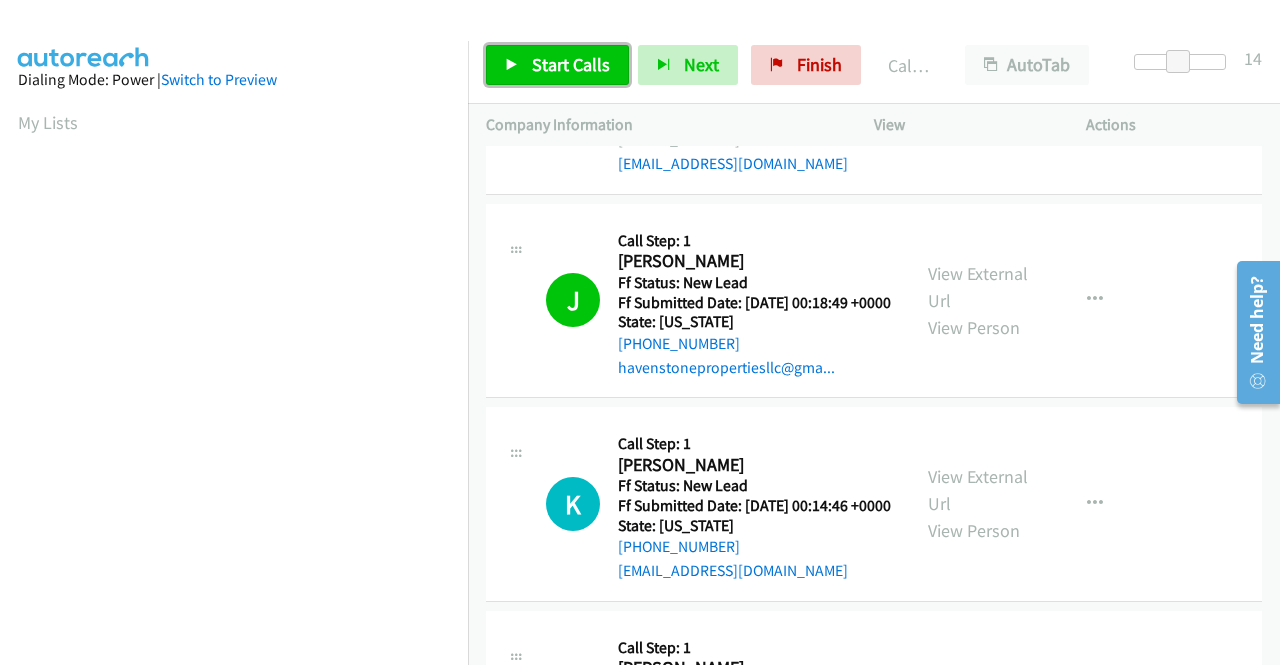 click on "Start Calls" at bounding box center (571, 64) 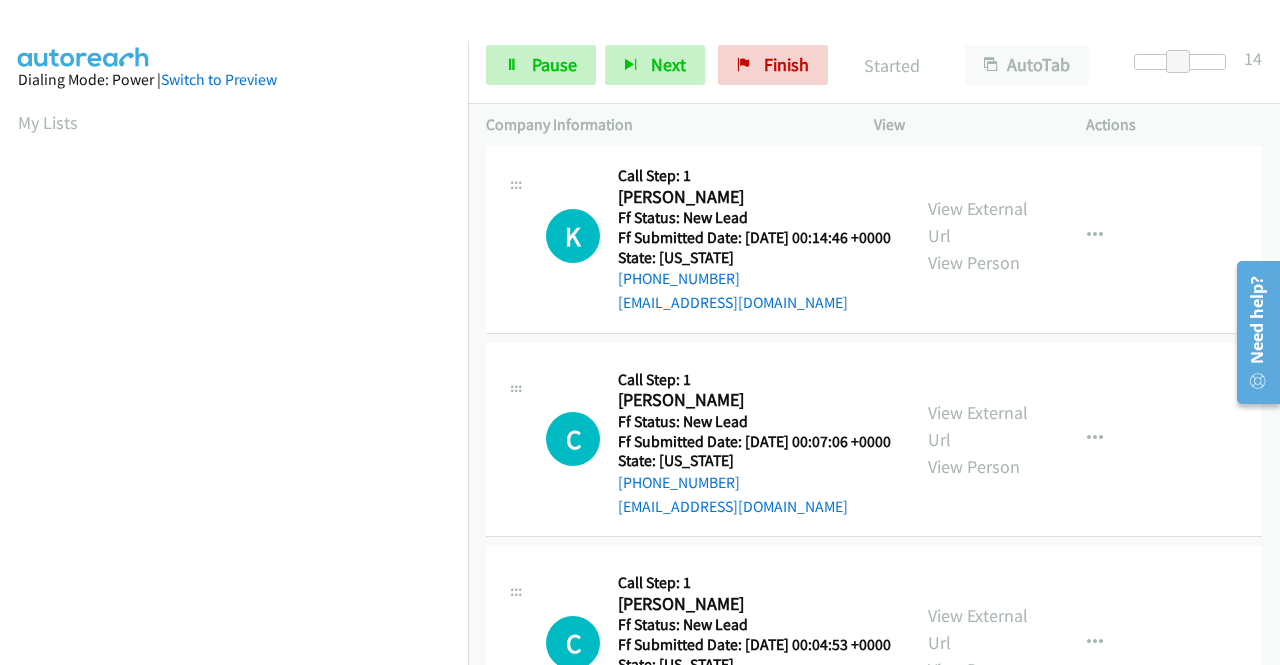 scroll, scrollTop: 900, scrollLeft: 0, axis: vertical 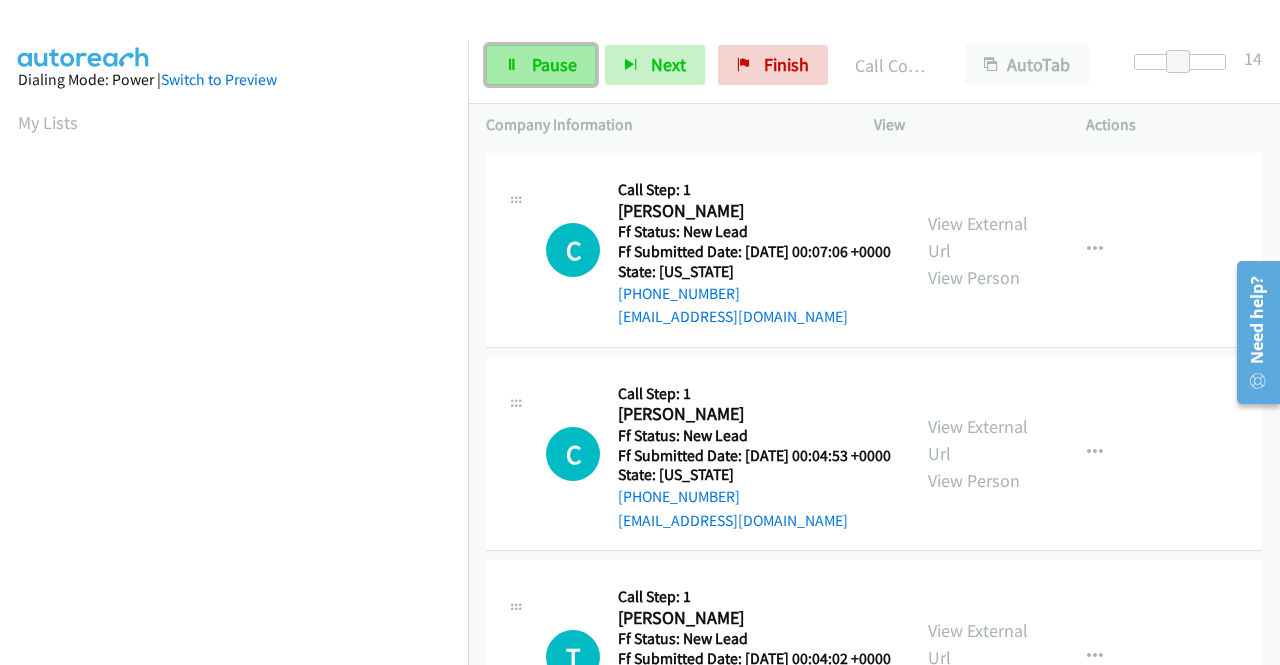 click on "Pause" at bounding box center (554, 64) 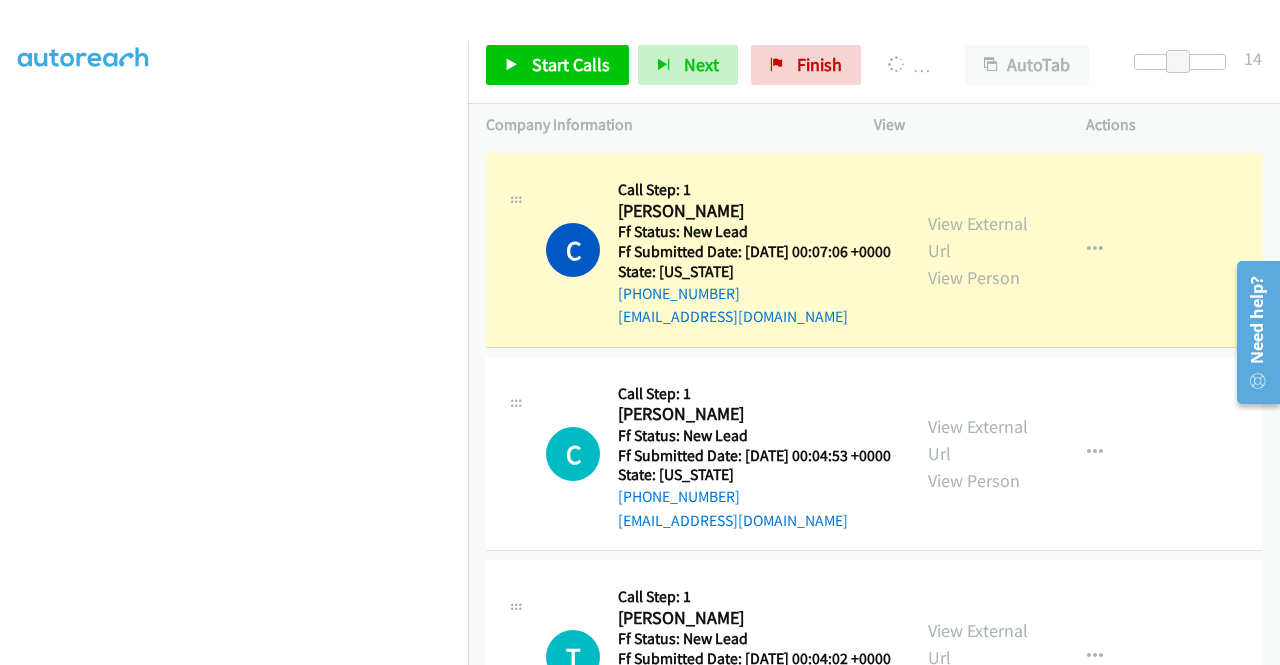 scroll, scrollTop: 0, scrollLeft: 0, axis: both 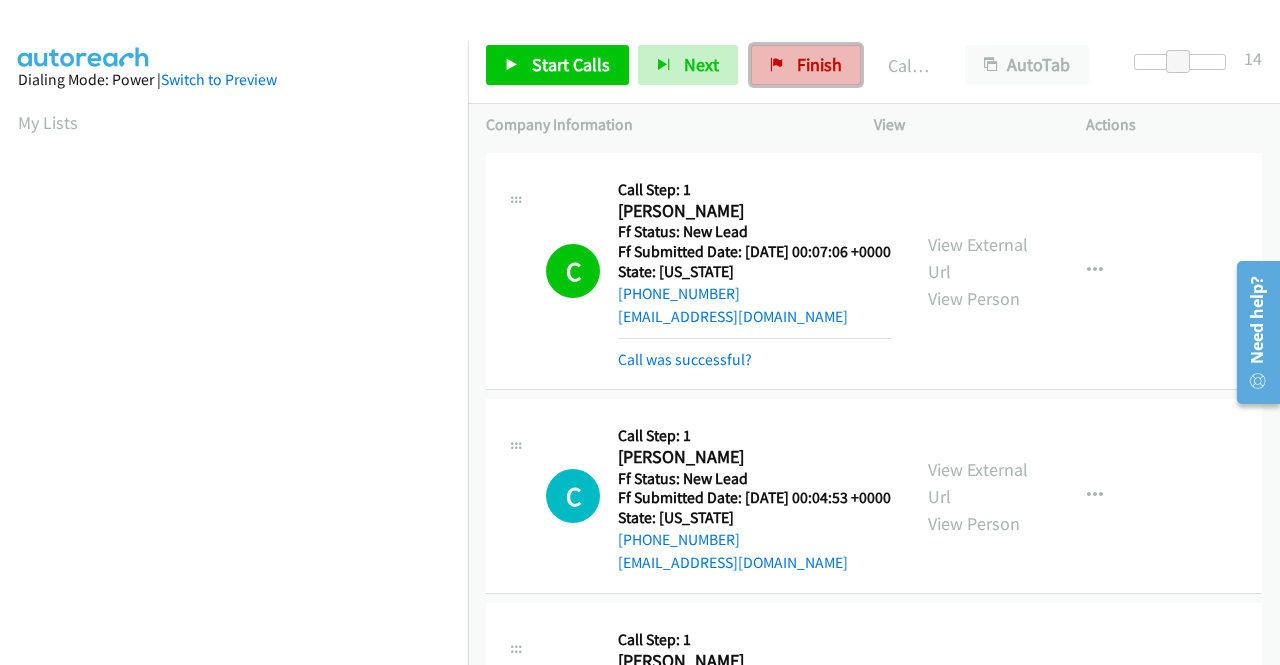 click on "Finish" at bounding box center (819, 64) 